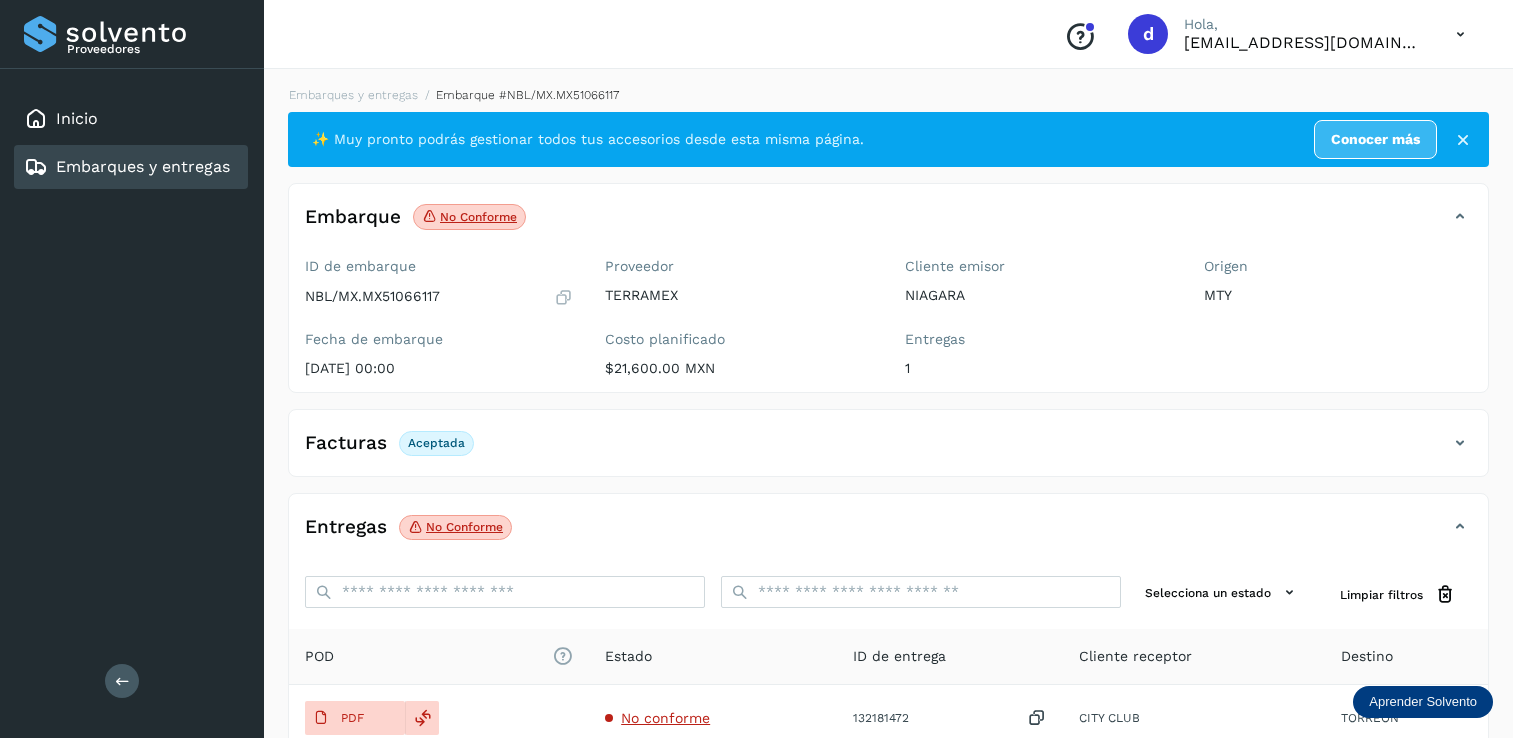 scroll, scrollTop: 207, scrollLeft: 0, axis: vertical 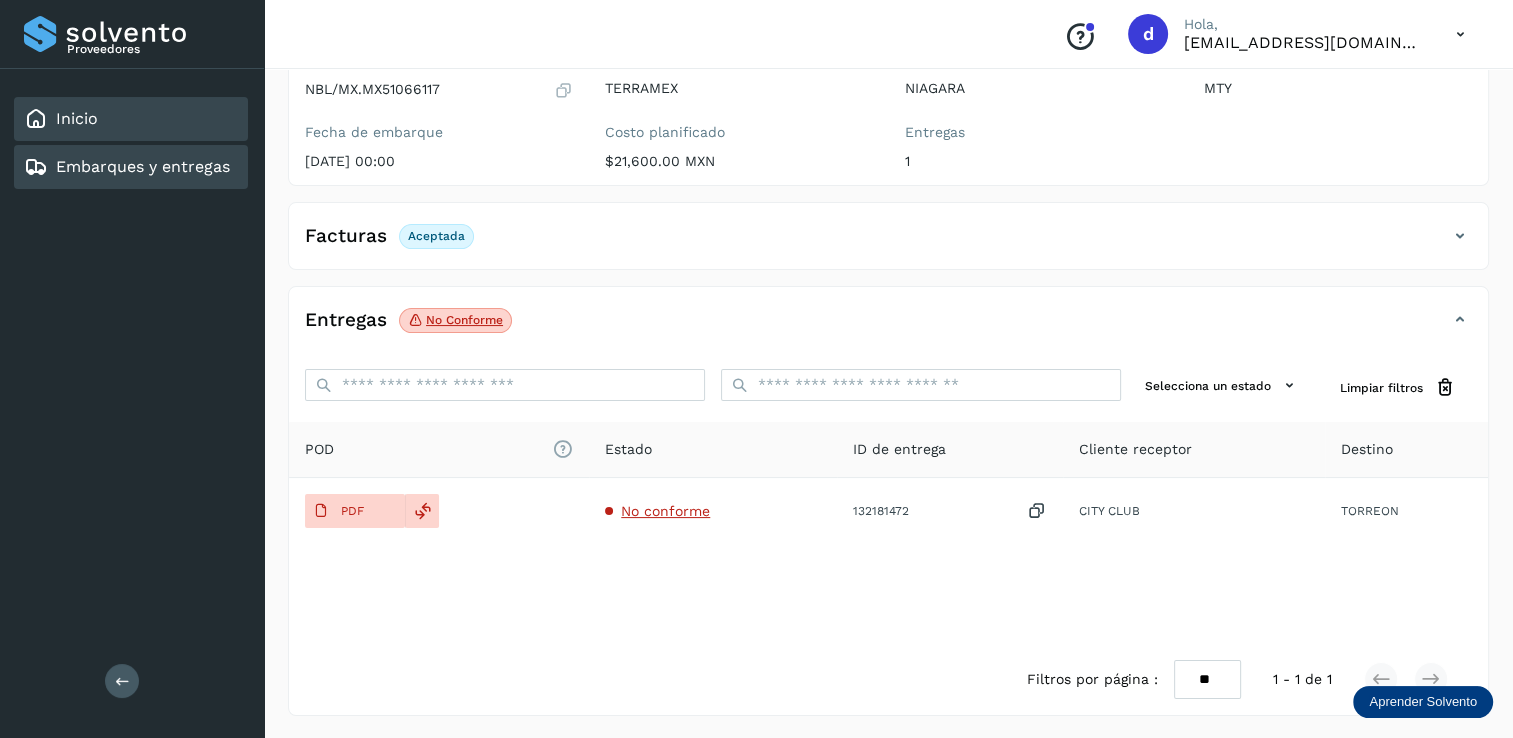 click on "Inicio" at bounding box center (77, 118) 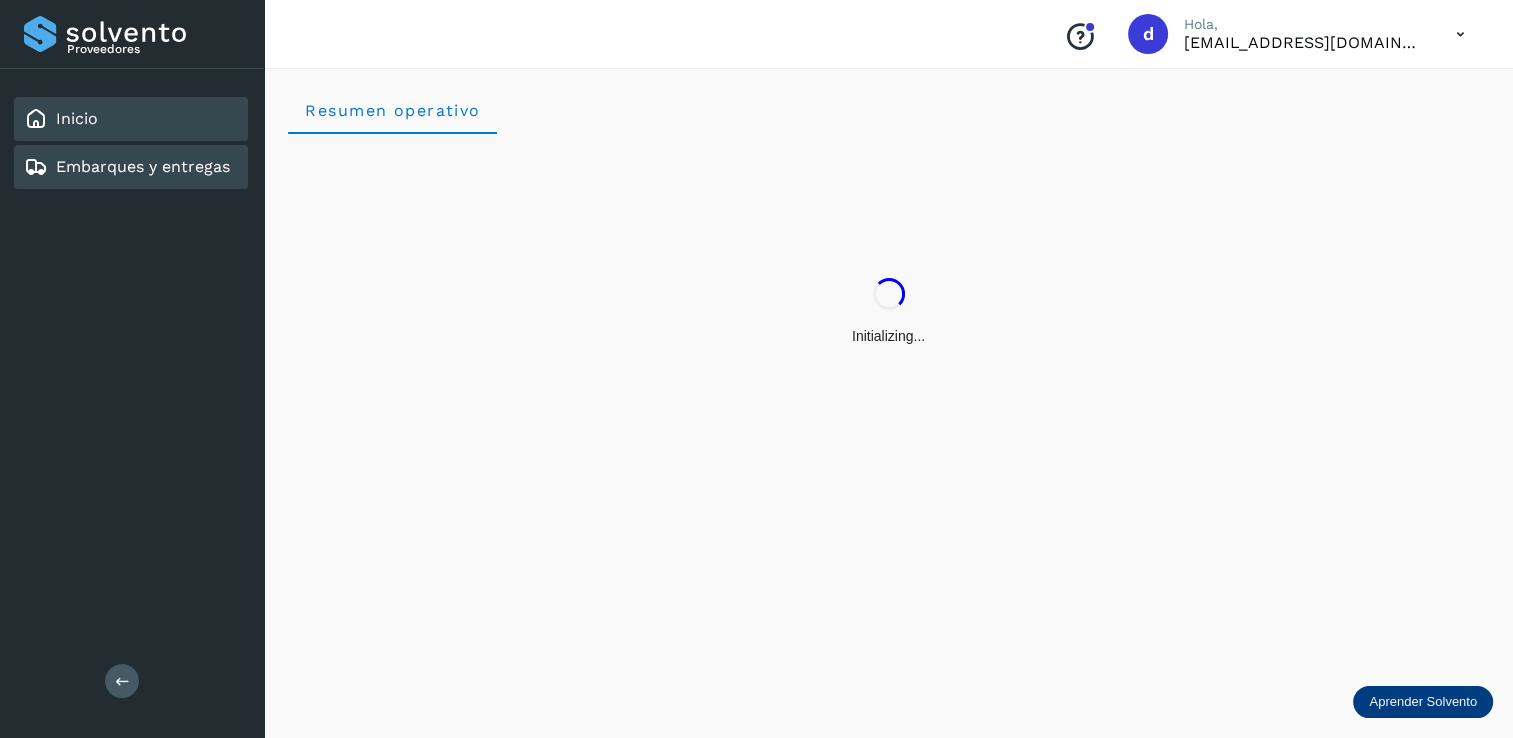 scroll, scrollTop: 0, scrollLeft: 0, axis: both 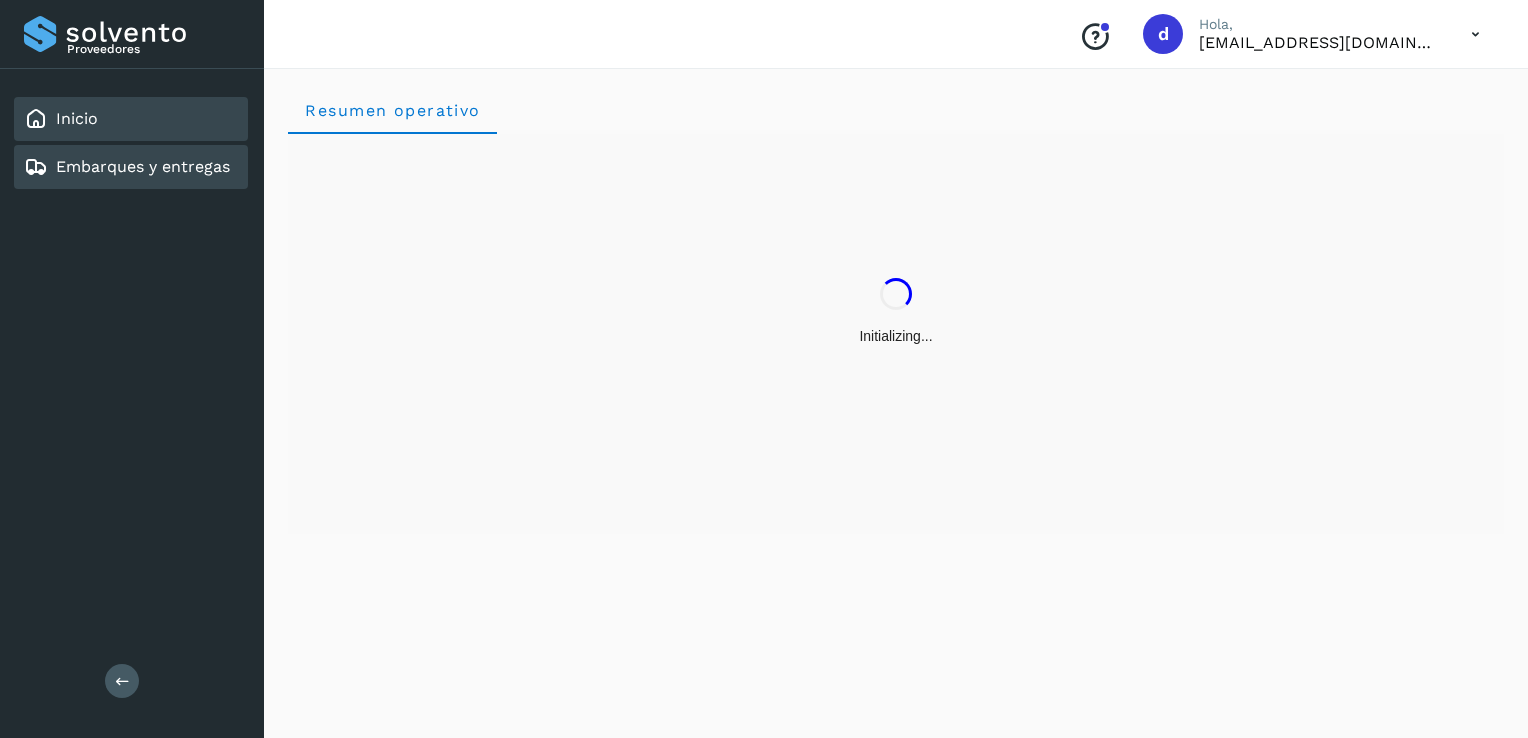 click on "Embarques y entregas" at bounding box center [143, 166] 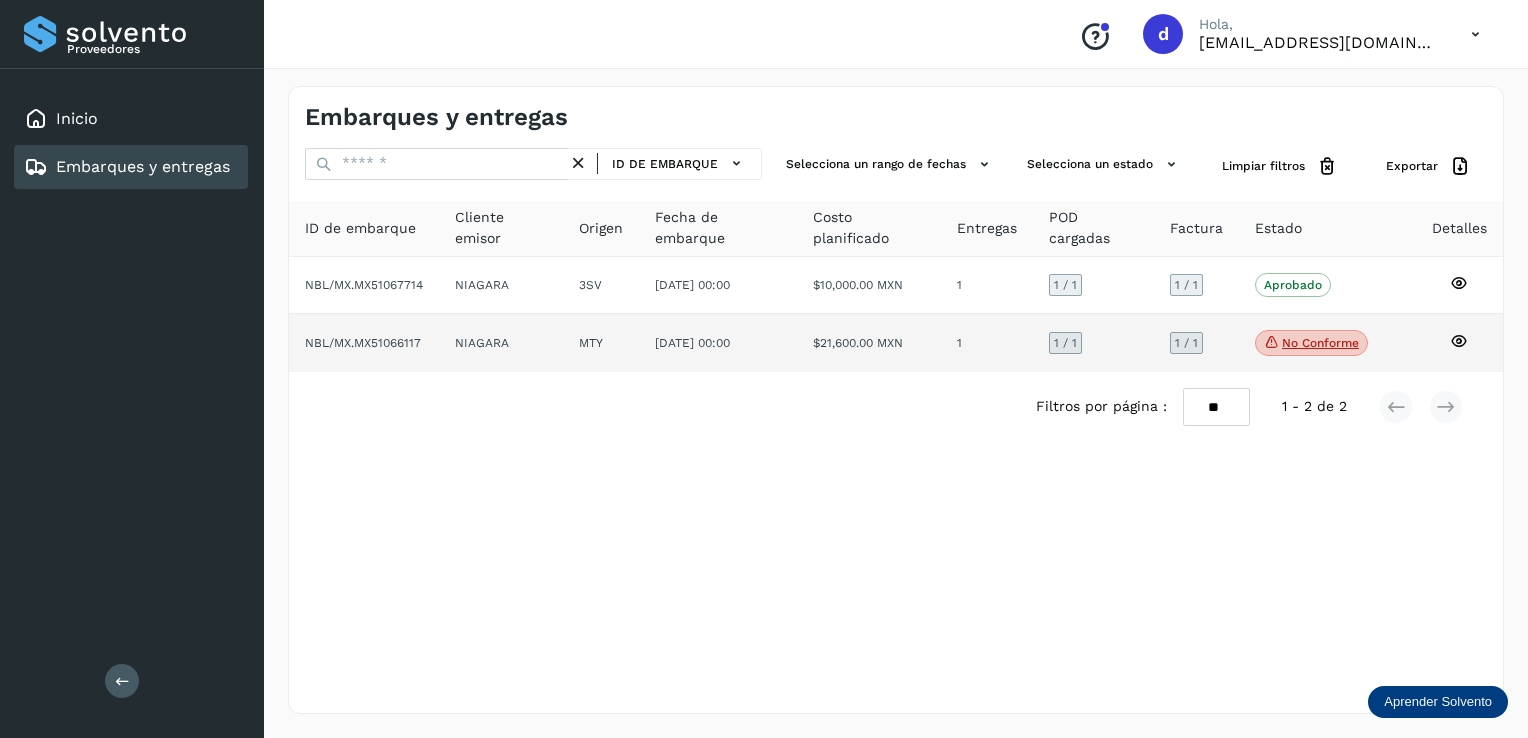 click on "No conforme" 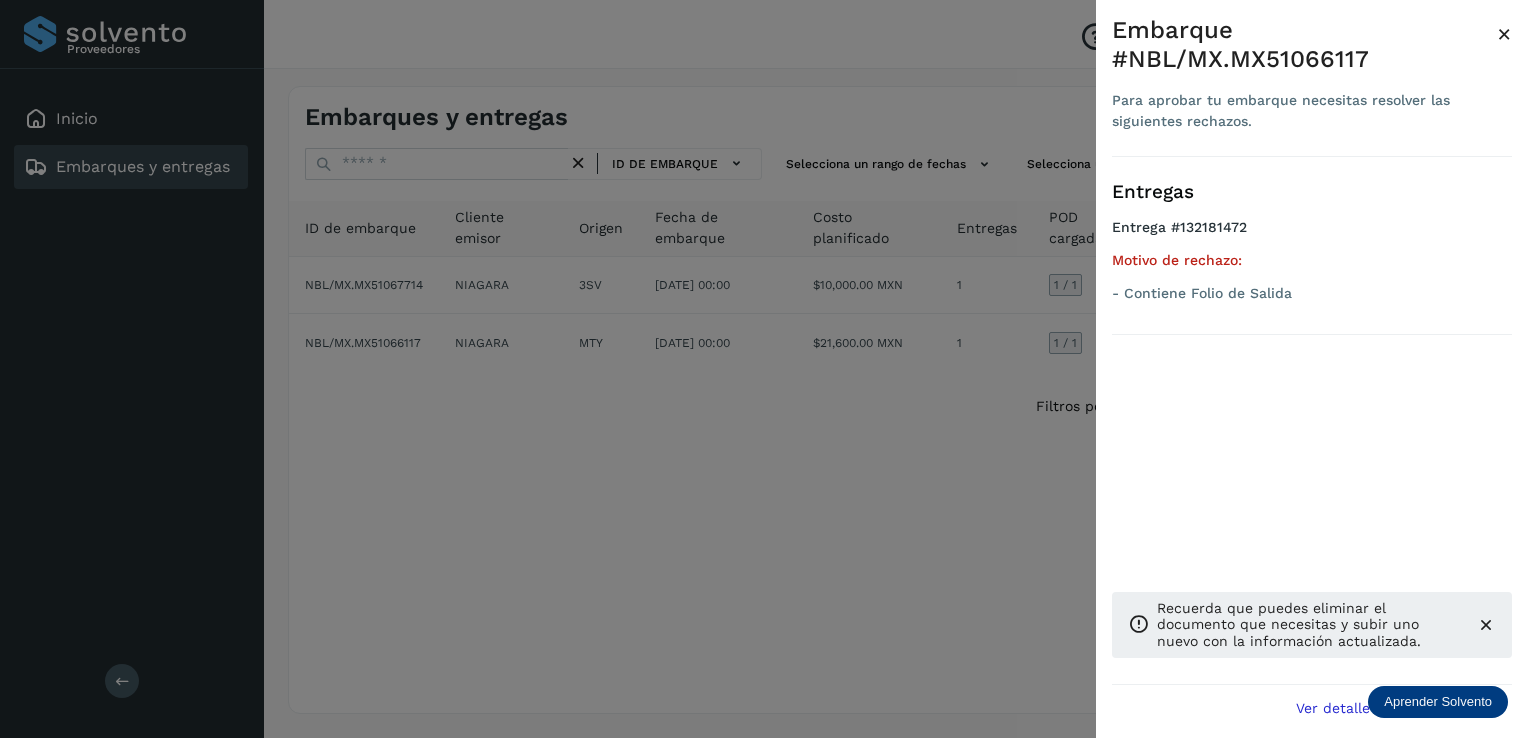 click on "×" at bounding box center [1504, 34] 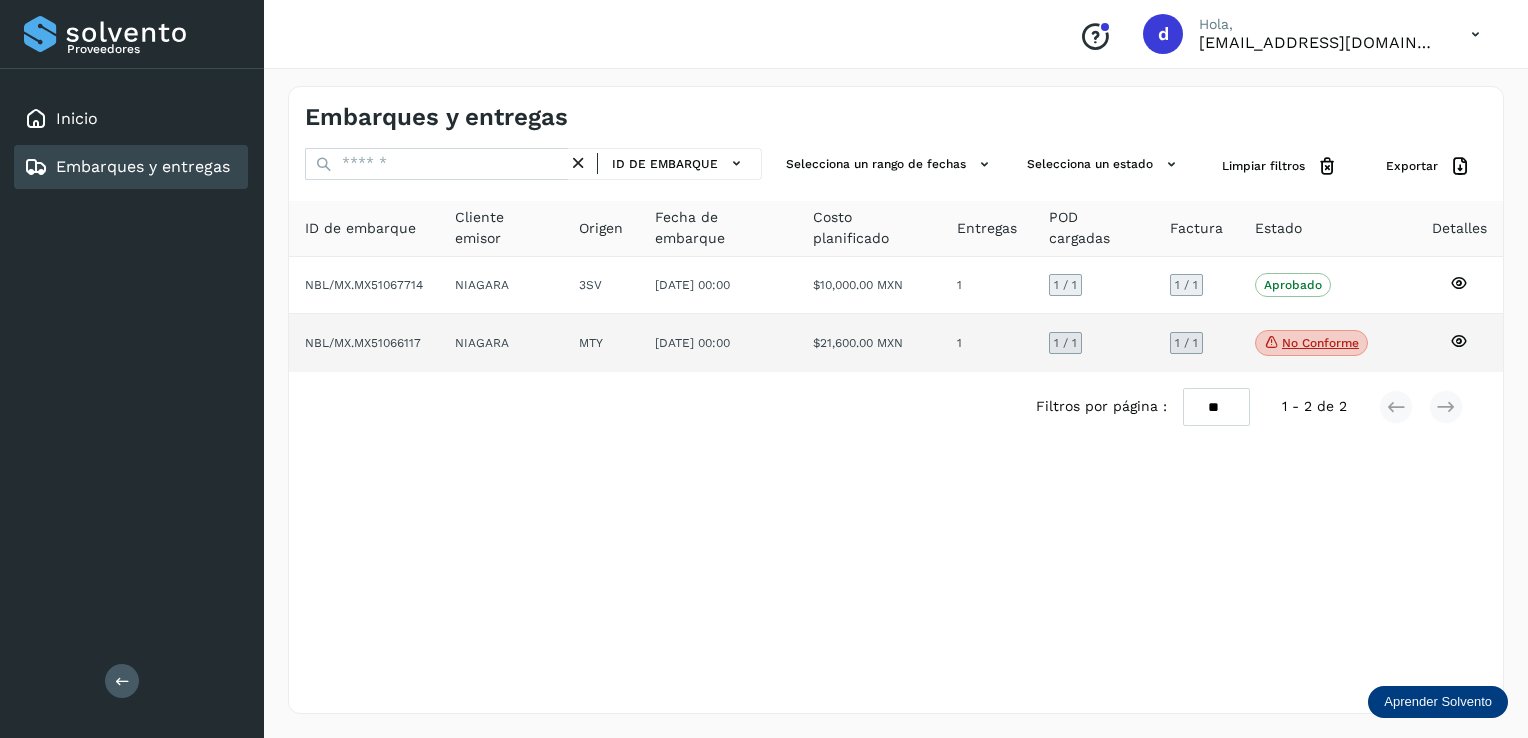 click on "$21,600.00 MXN" 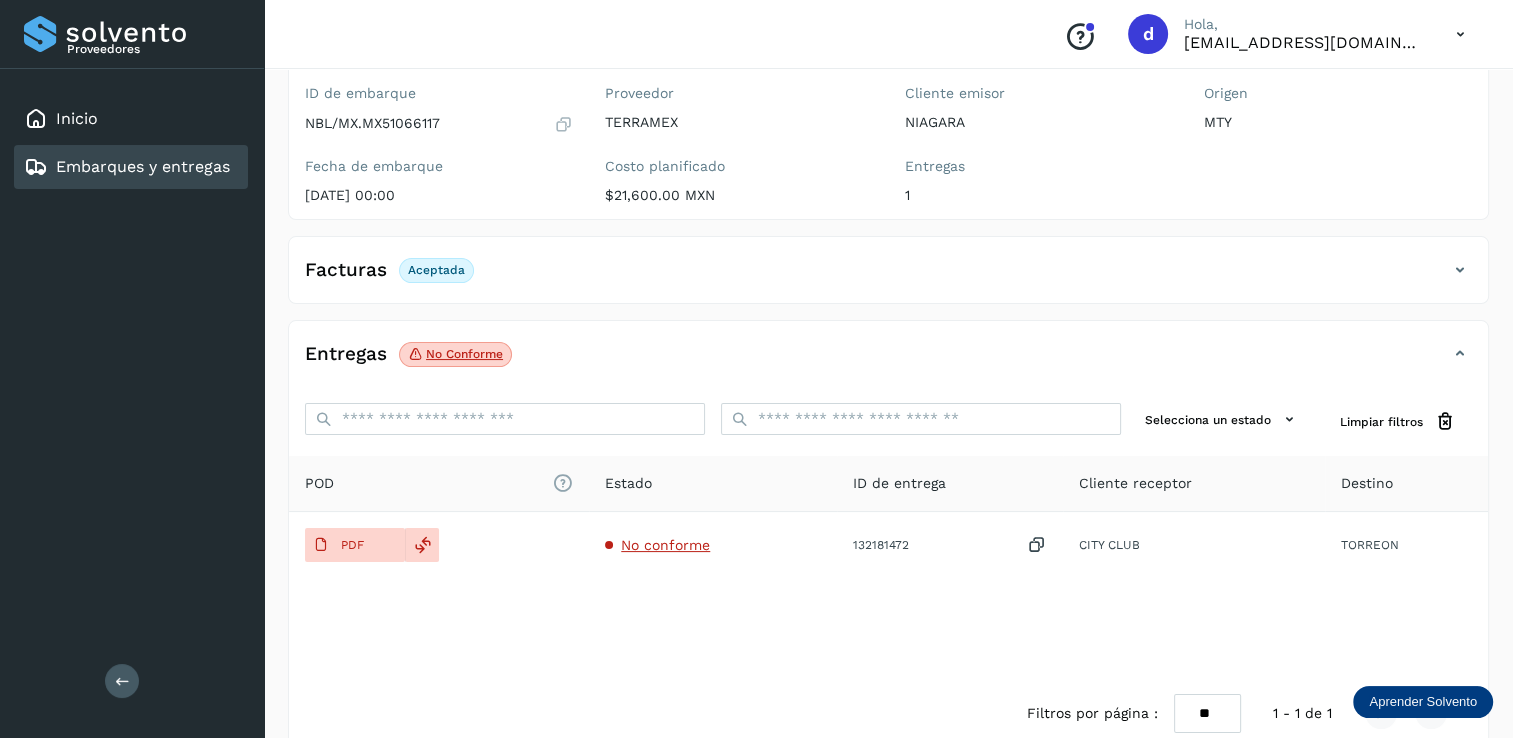 scroll, scrollTop: 207, scrollLeft: 0, axis: vertical 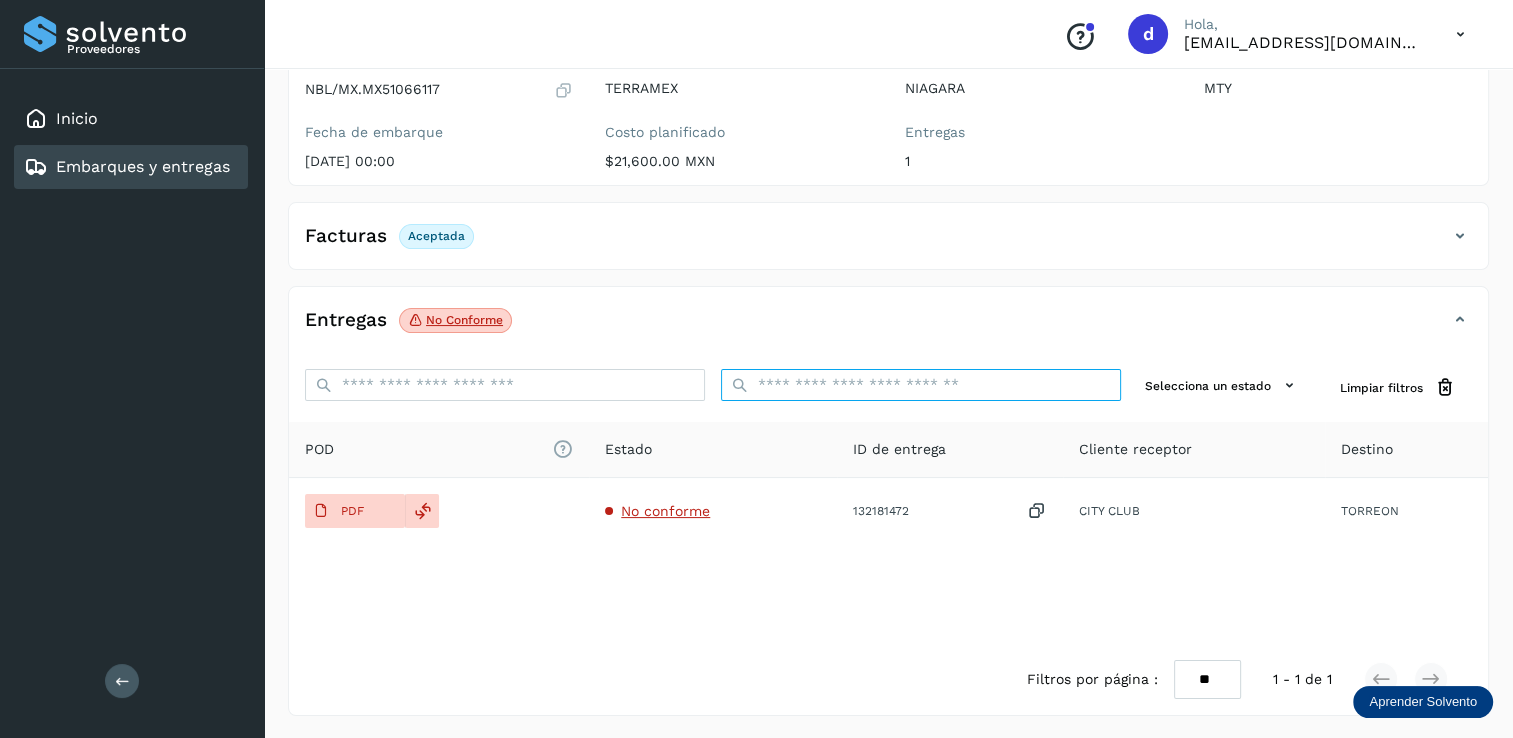 click on "ID de embarque" at bounding box center [921, 385] 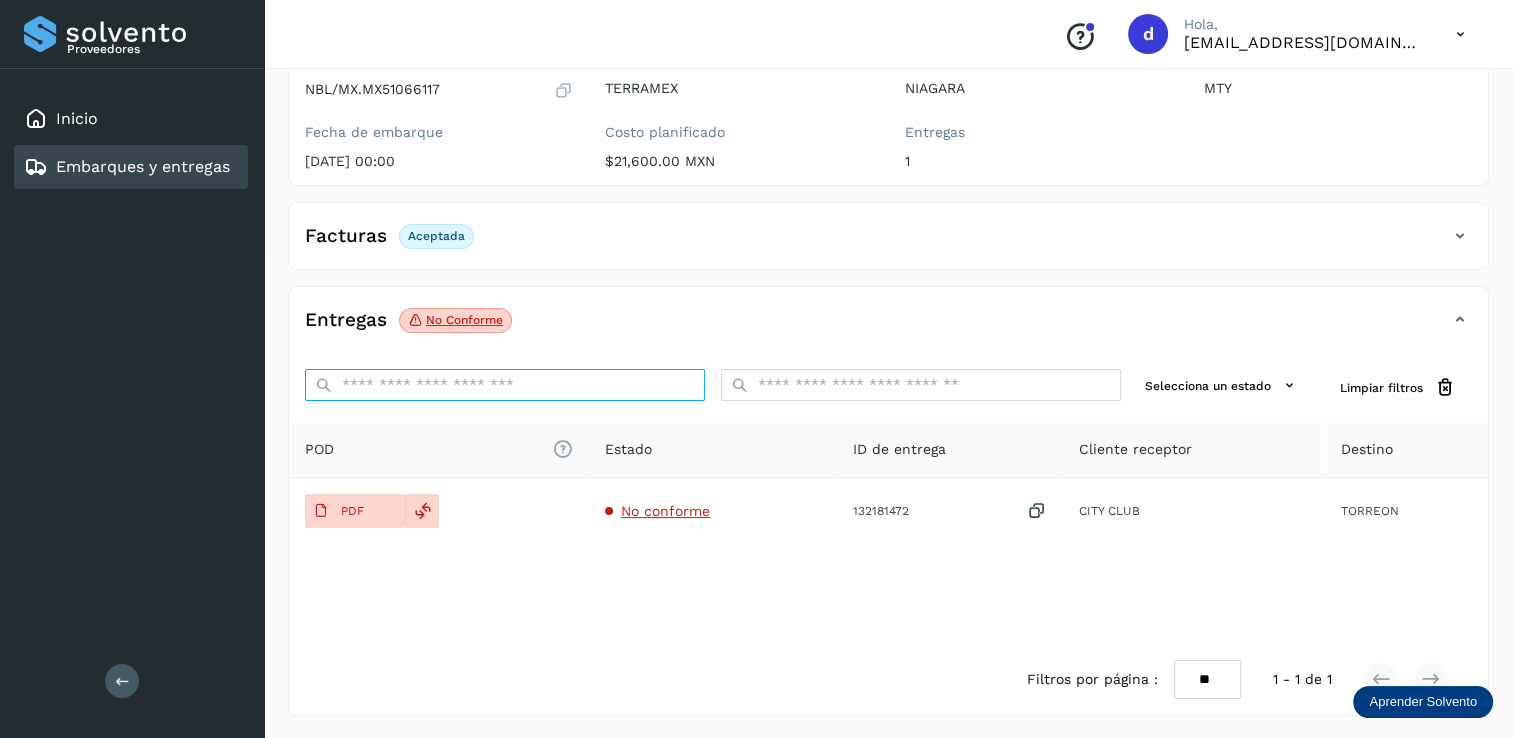 click on "ID de embarque" at bounding box center (505, 385) 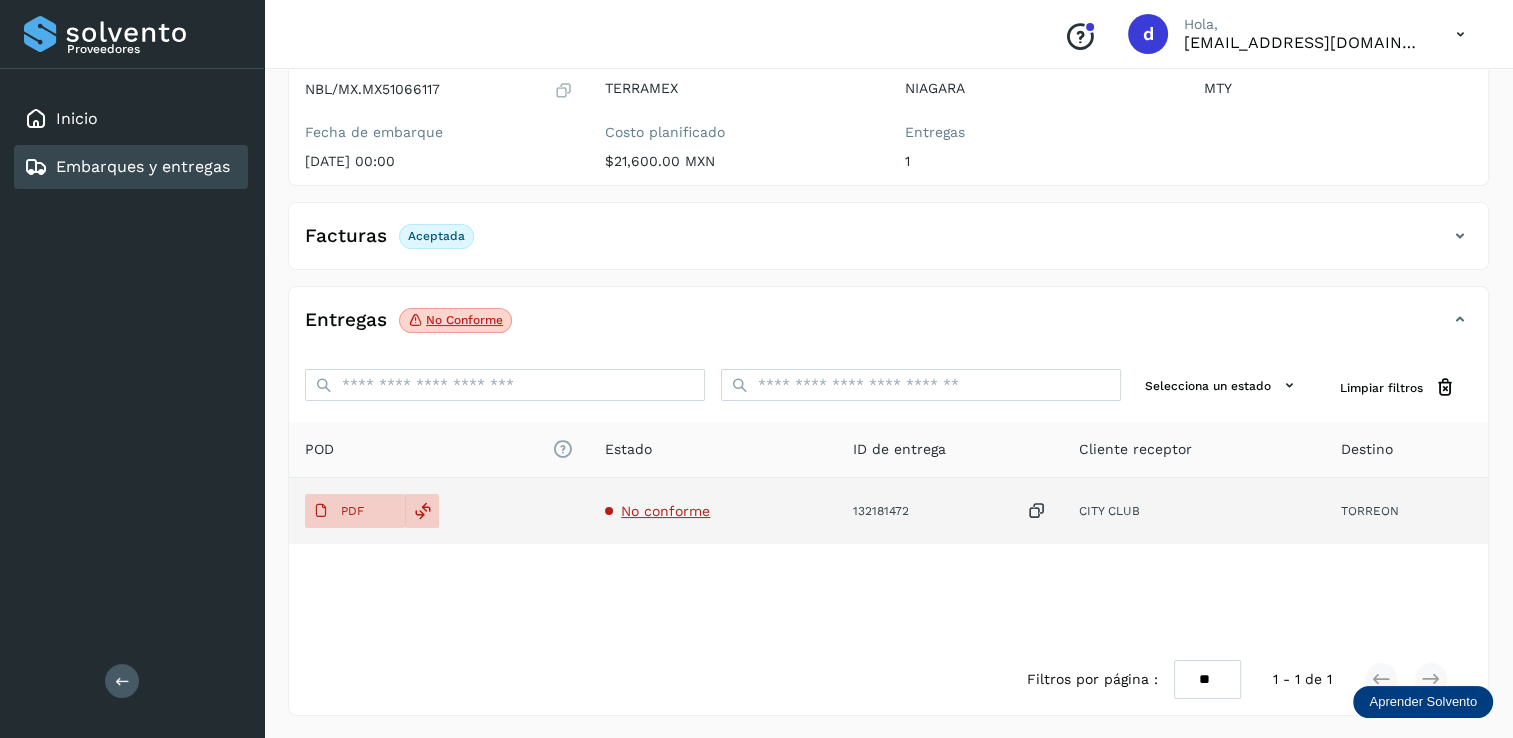 click on "TORREON" 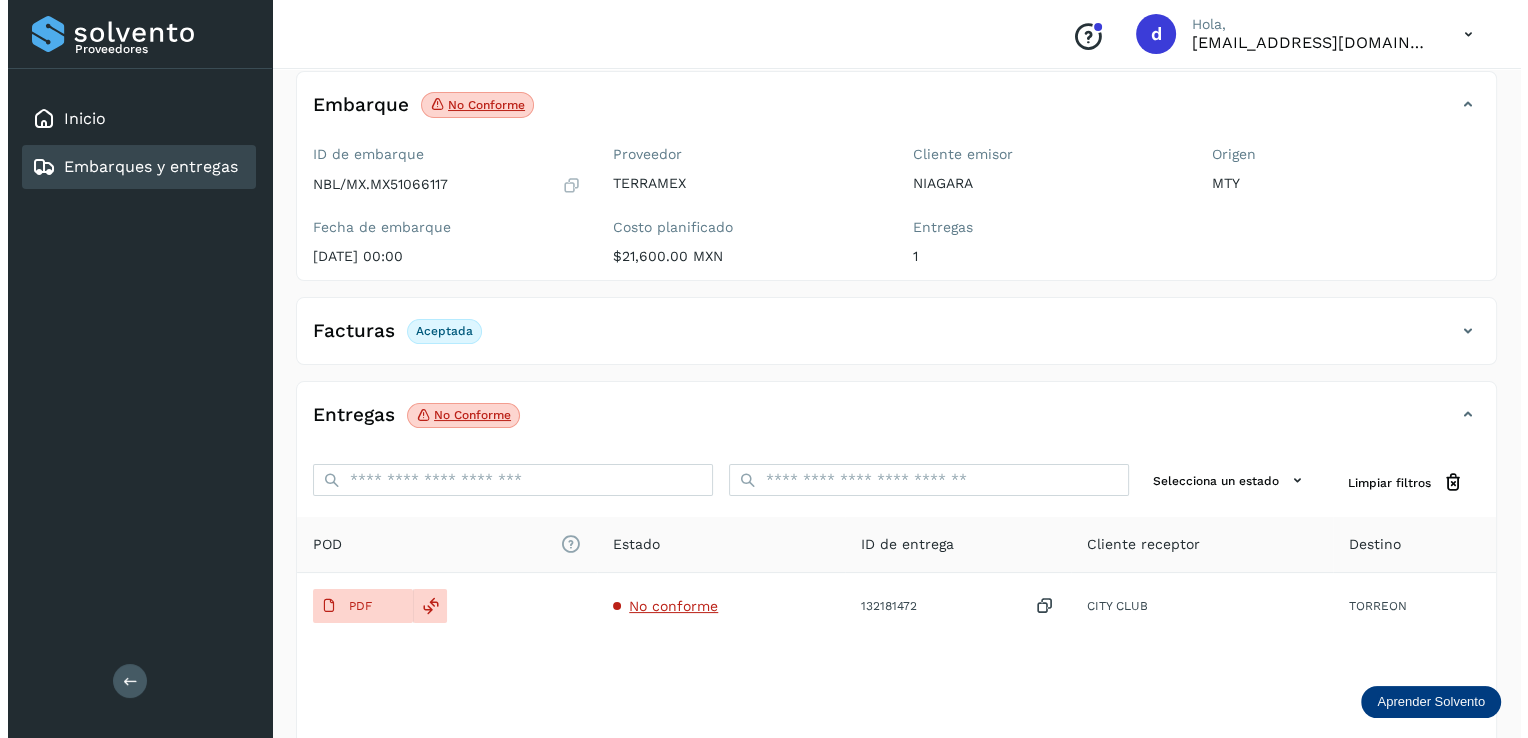 scroll, scrollTop: 107, scrollLeft: 0, axis: vertical 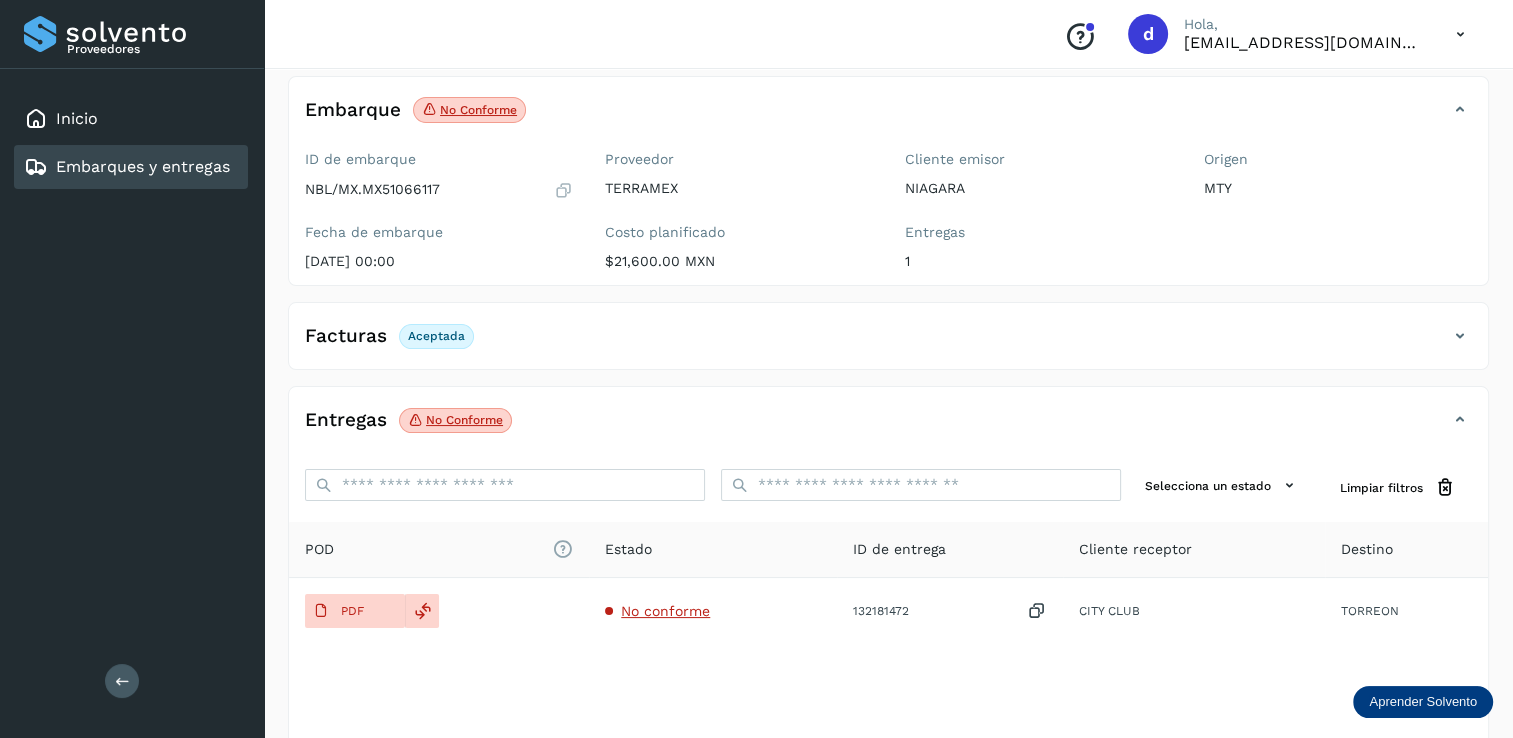 click on "No conforme" 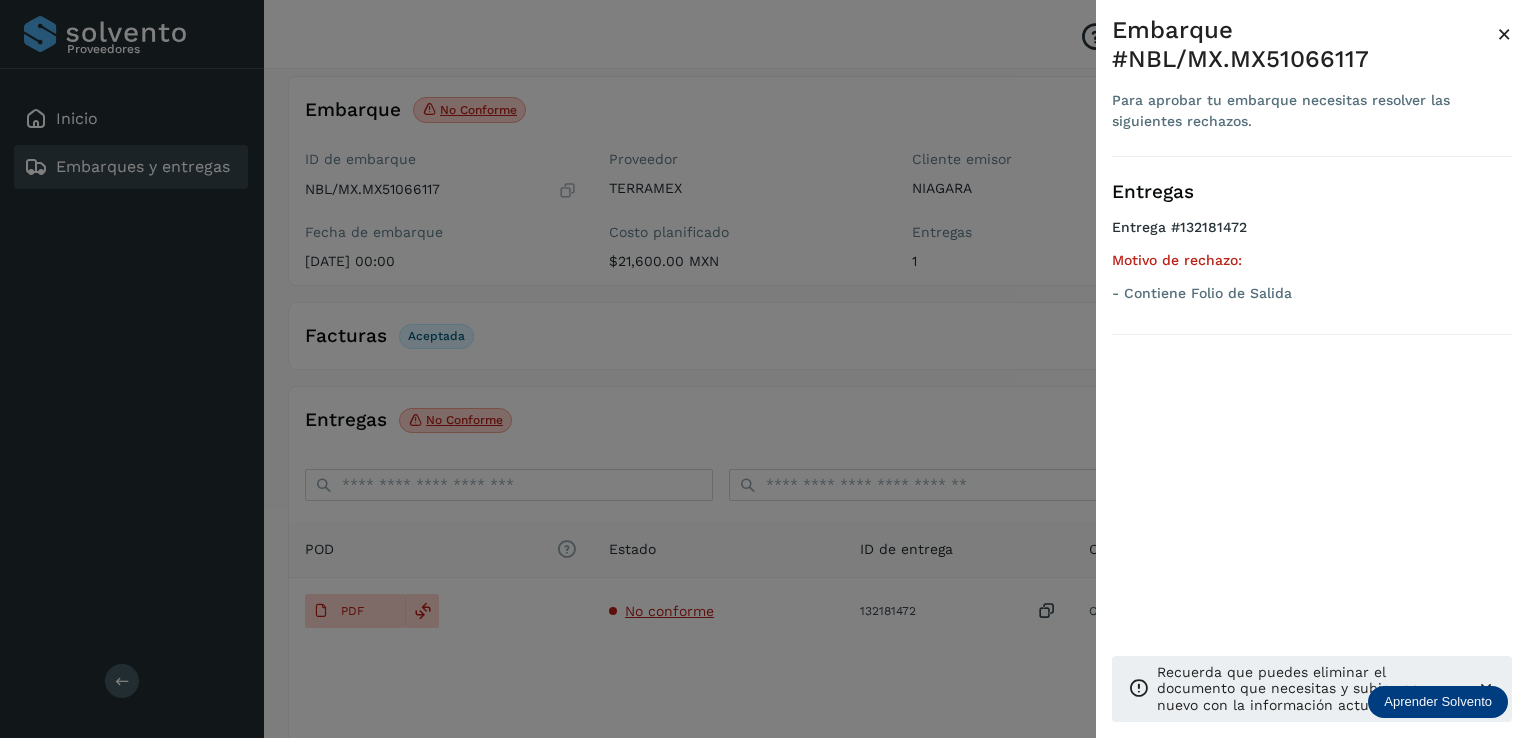 click on "×" at bounding box center [1504, 34] 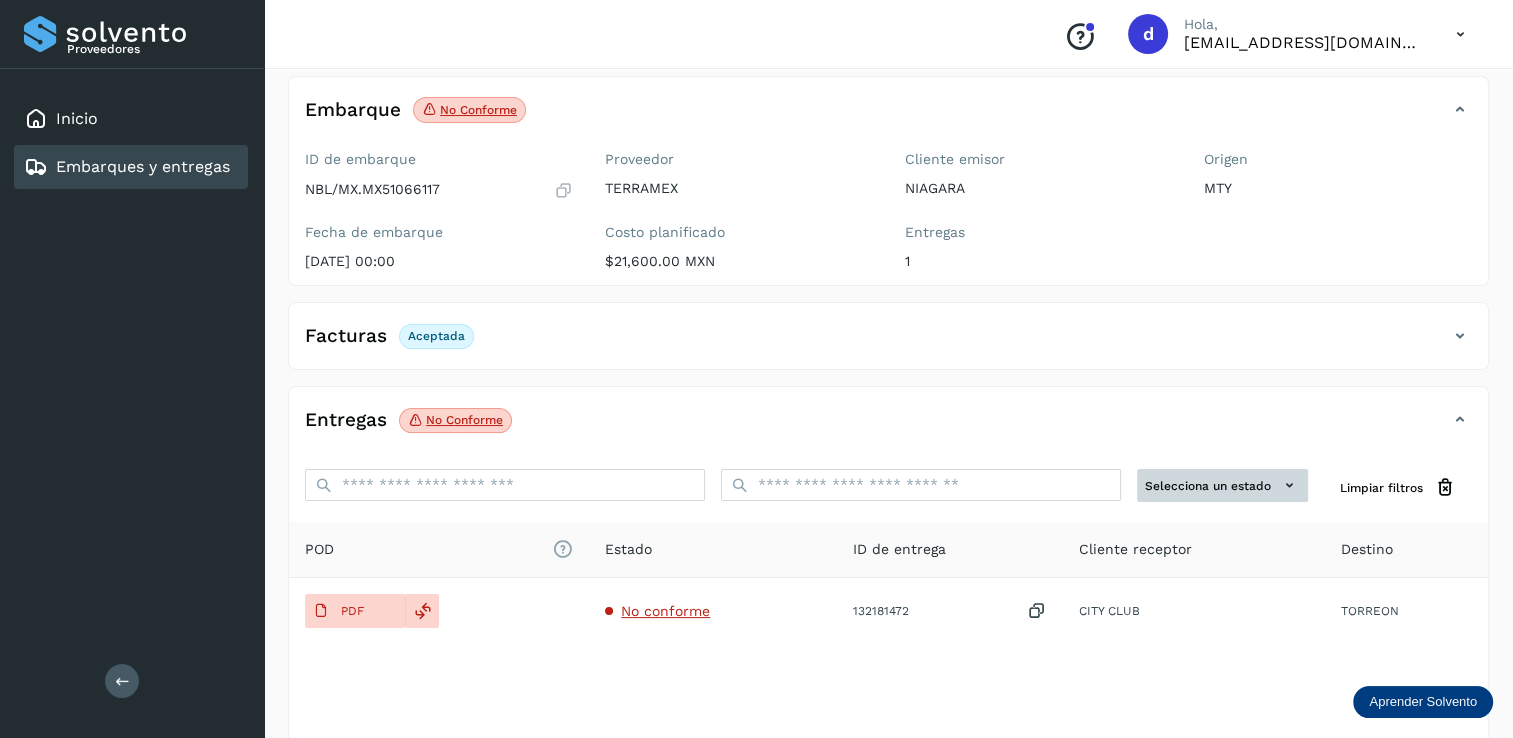 click 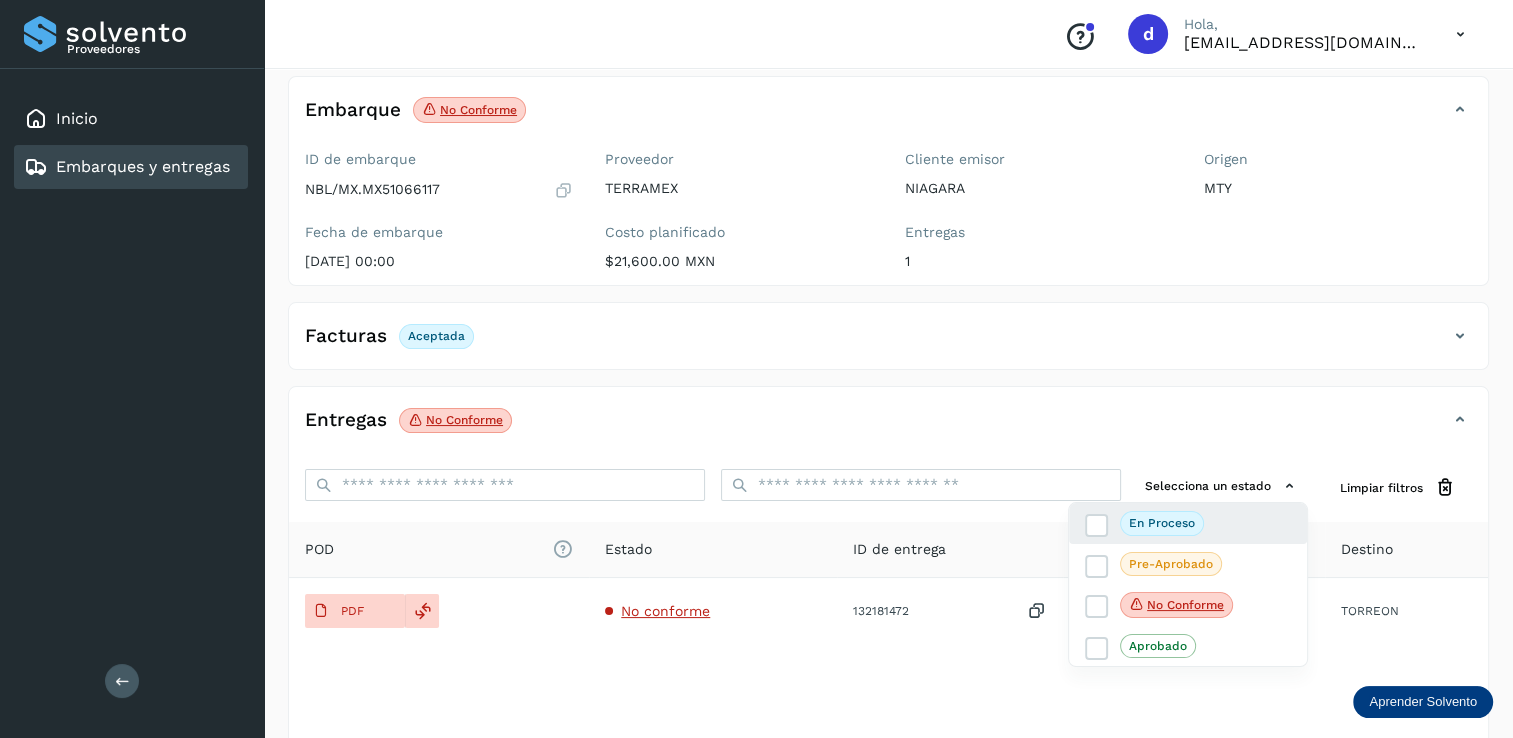 click on "En proceso" 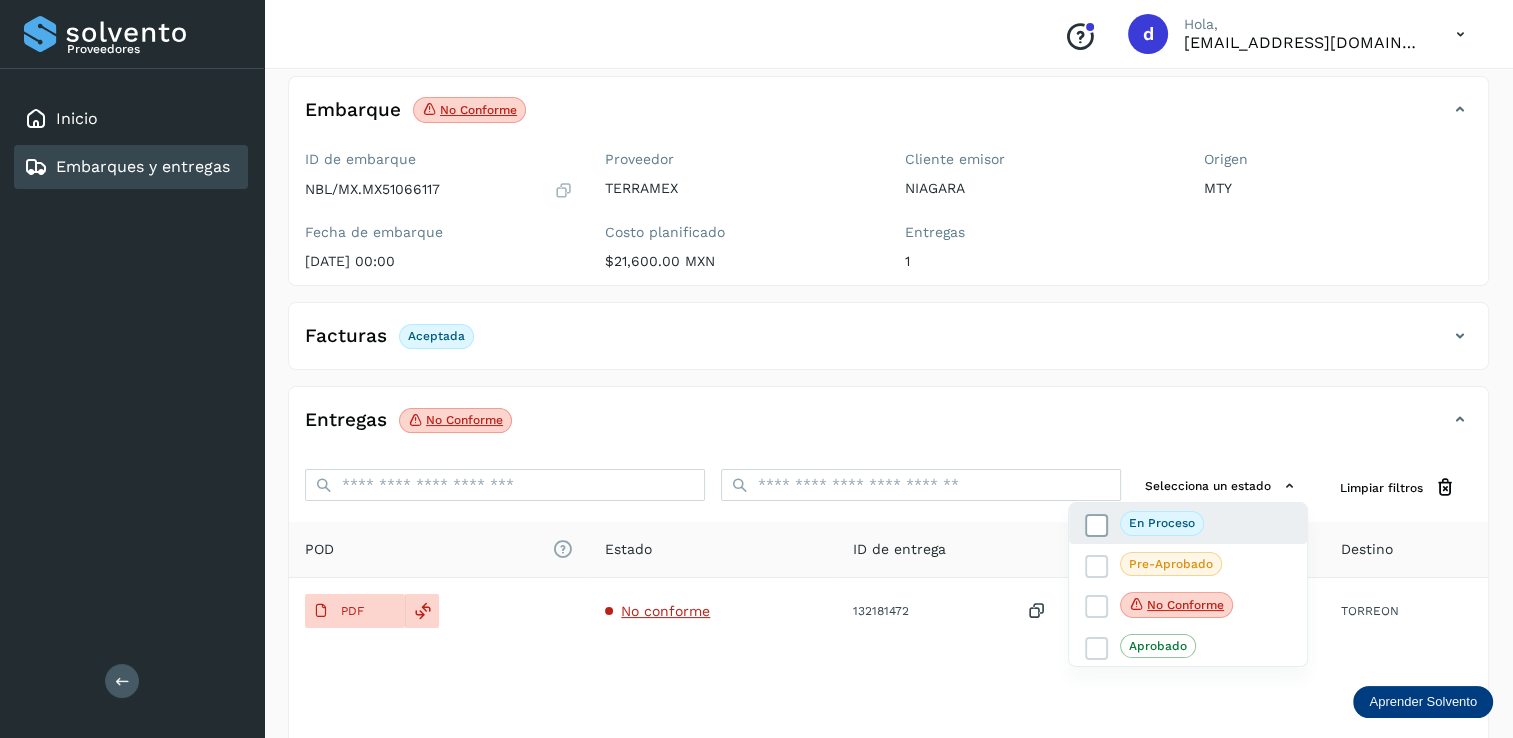 click at bounding box center (1097, 526) 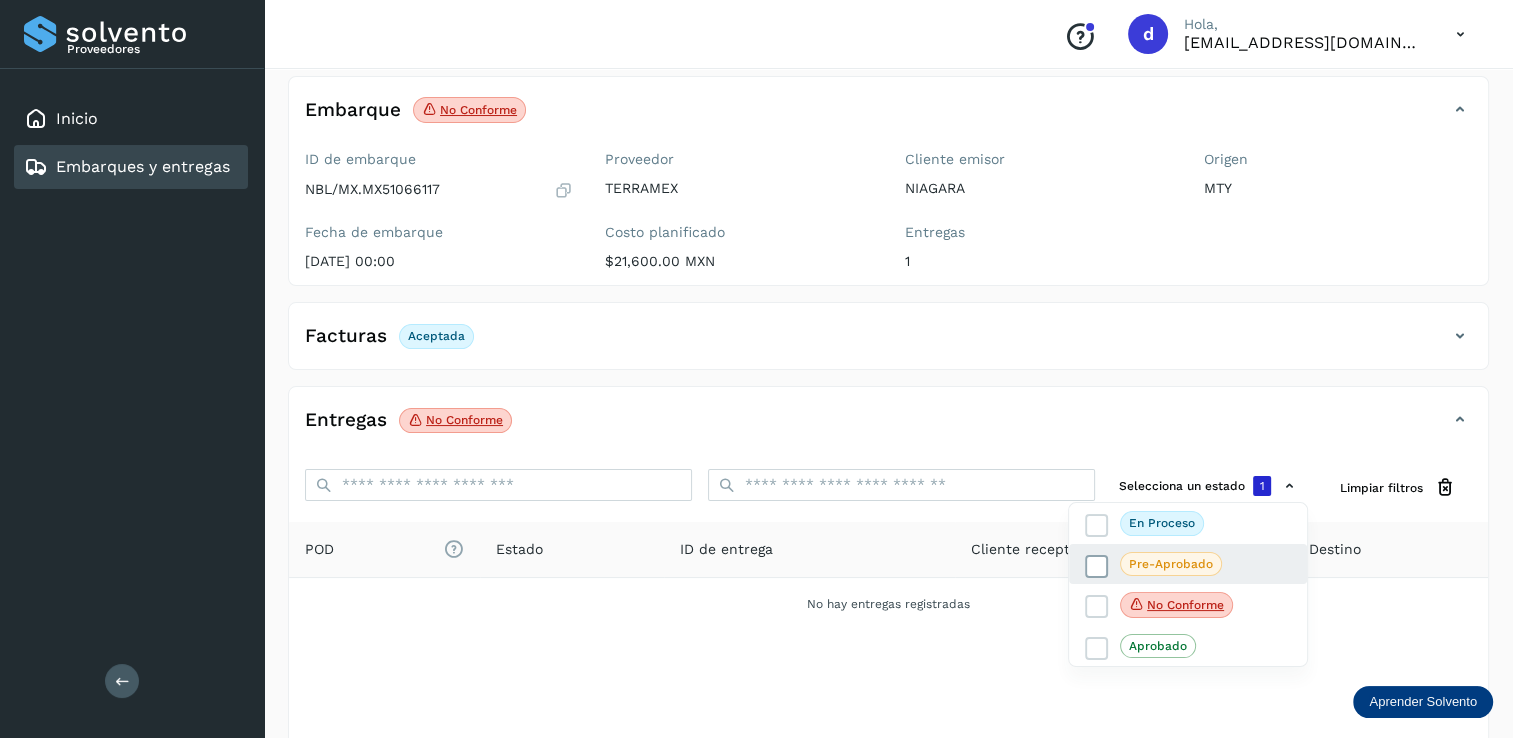 click at bounding box center (1097, 566) 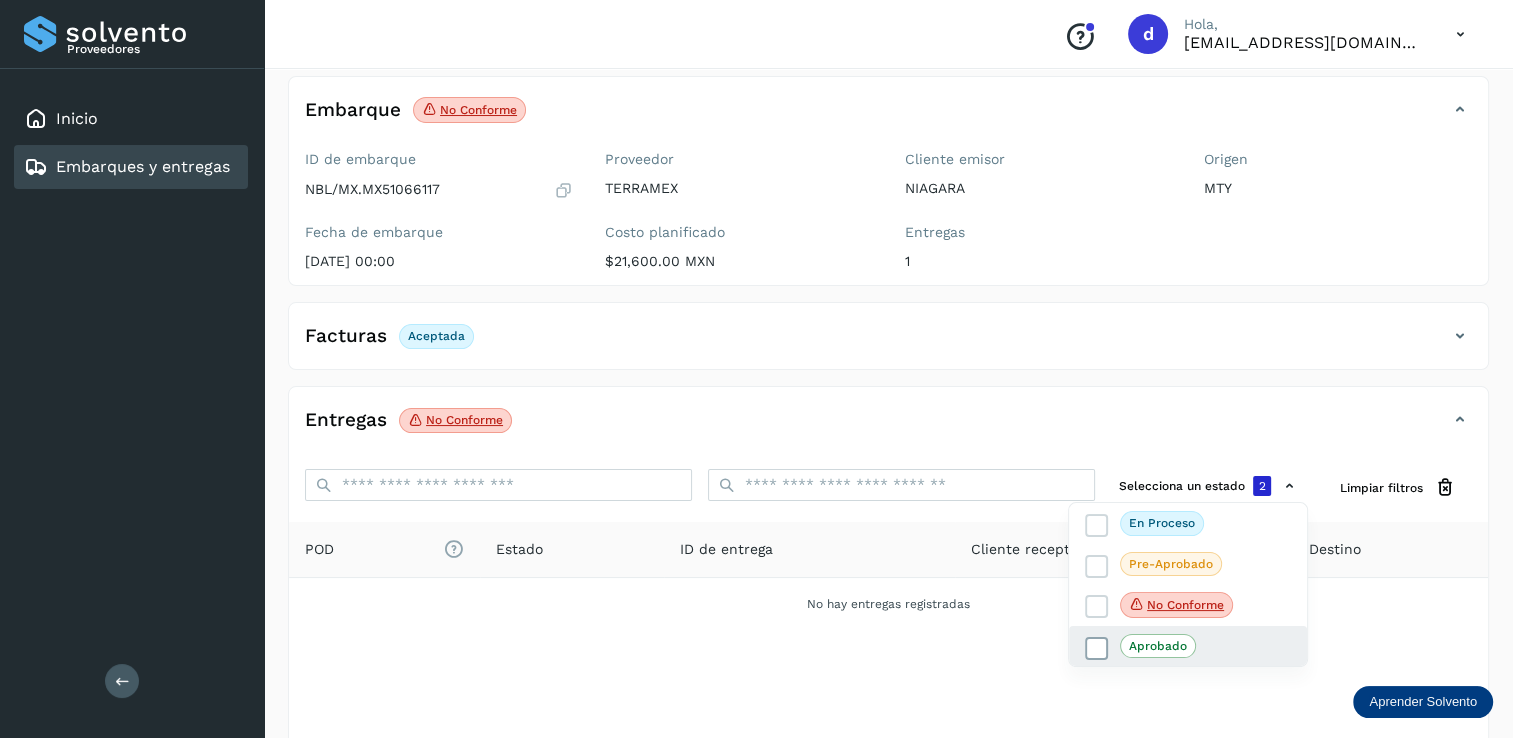 drag, startPoint x: 1104, startPoint y: 605, endPoint x: 1106, endPoint y: 636, distance: 31.06445 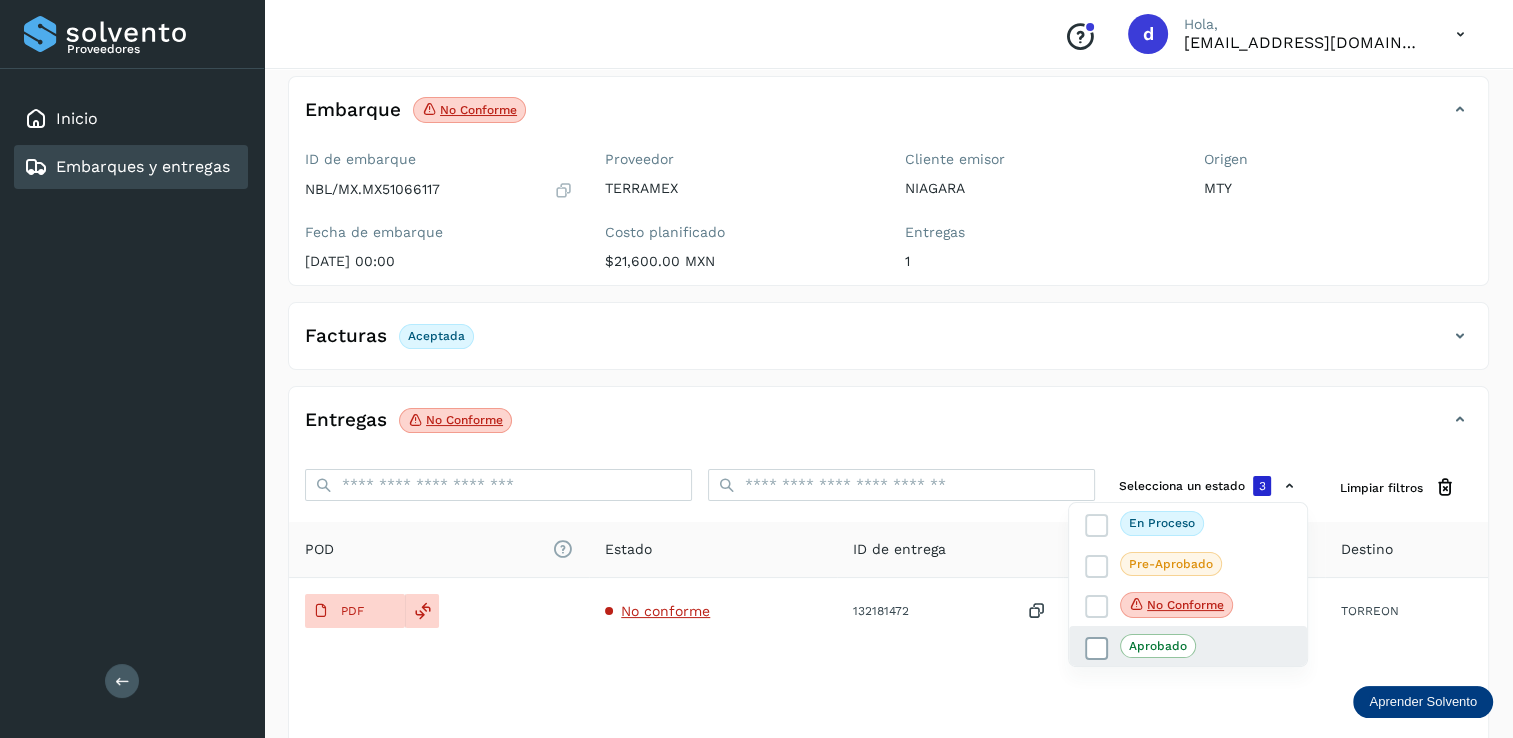 click at bounding box center [1097, 648] 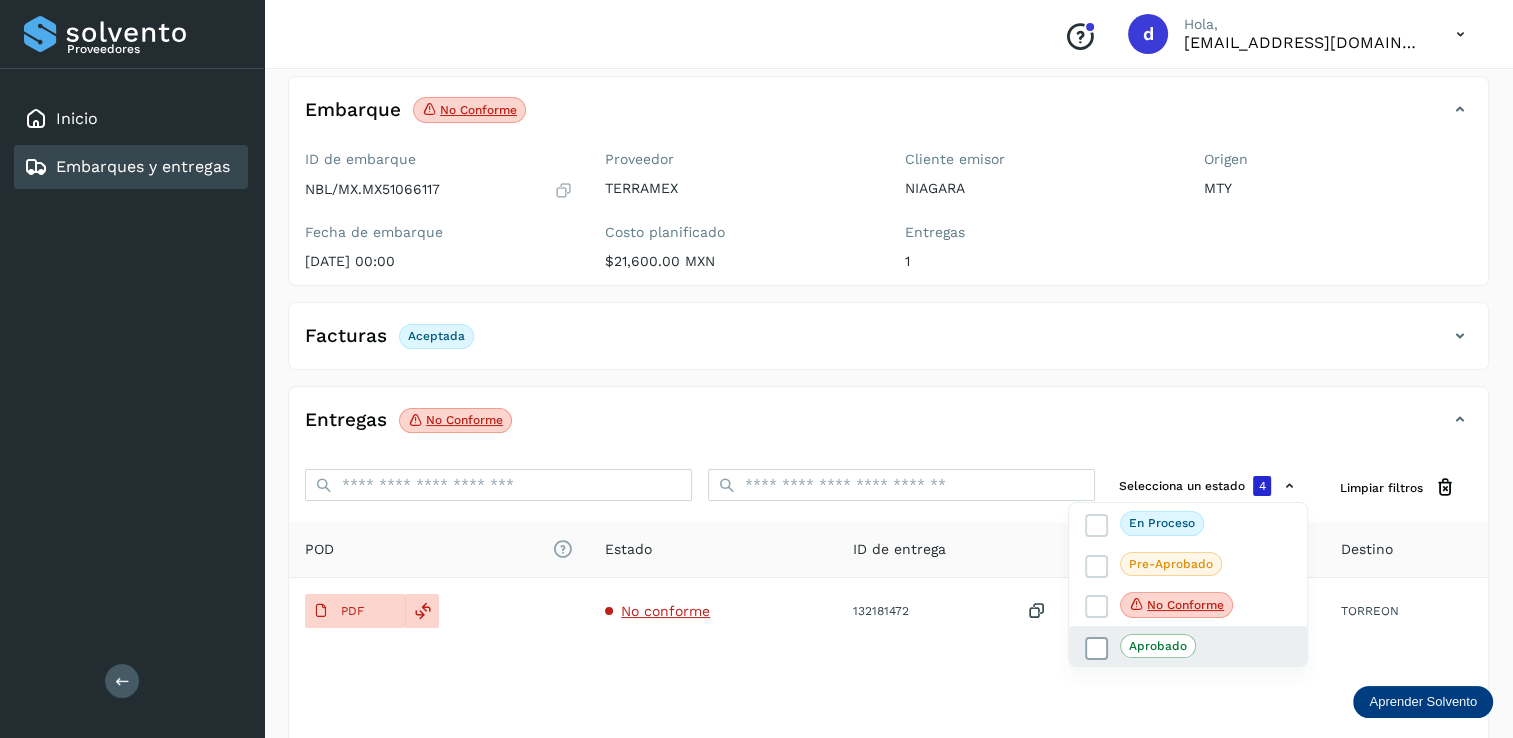 click at bounding box center [1097, 648] 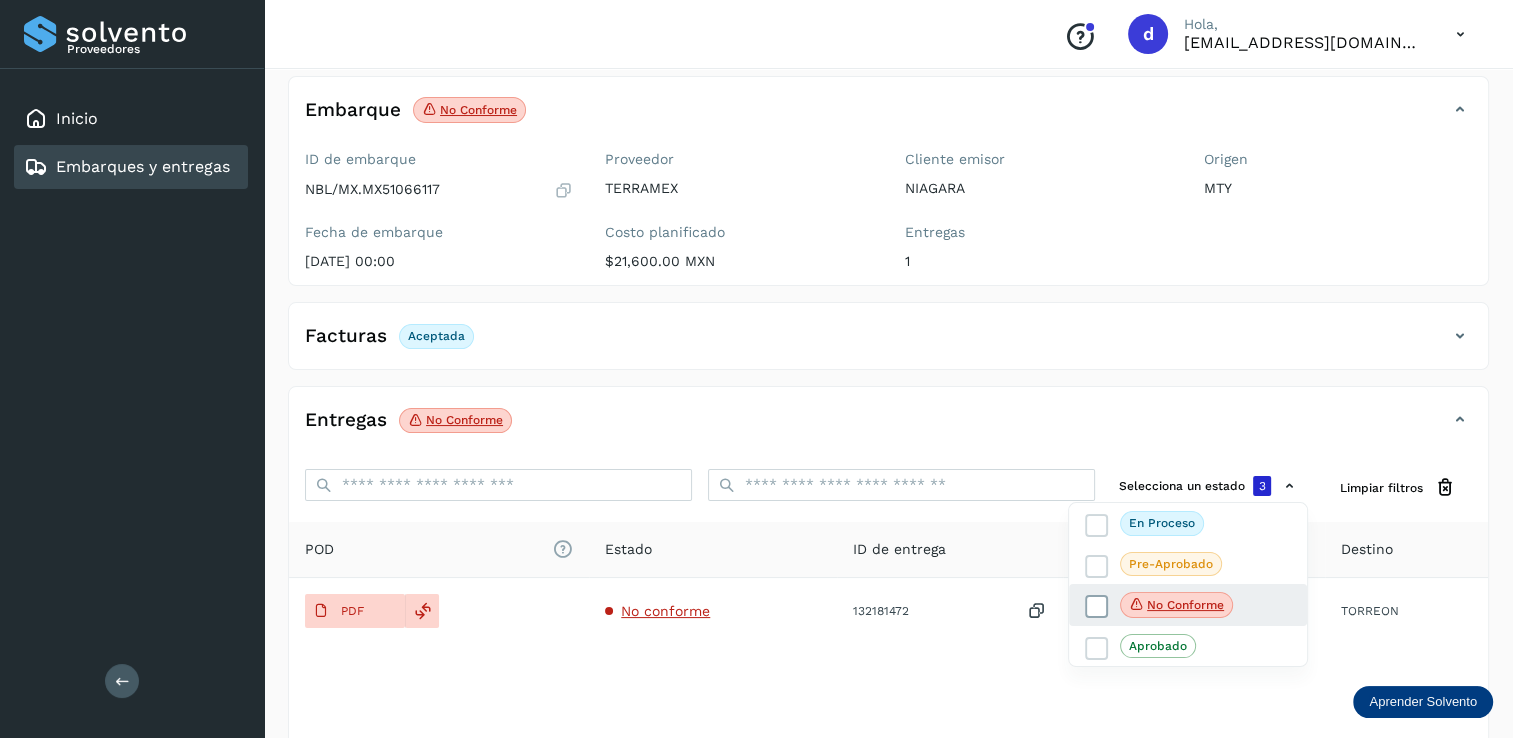 click at bounding box center [1097, 607] 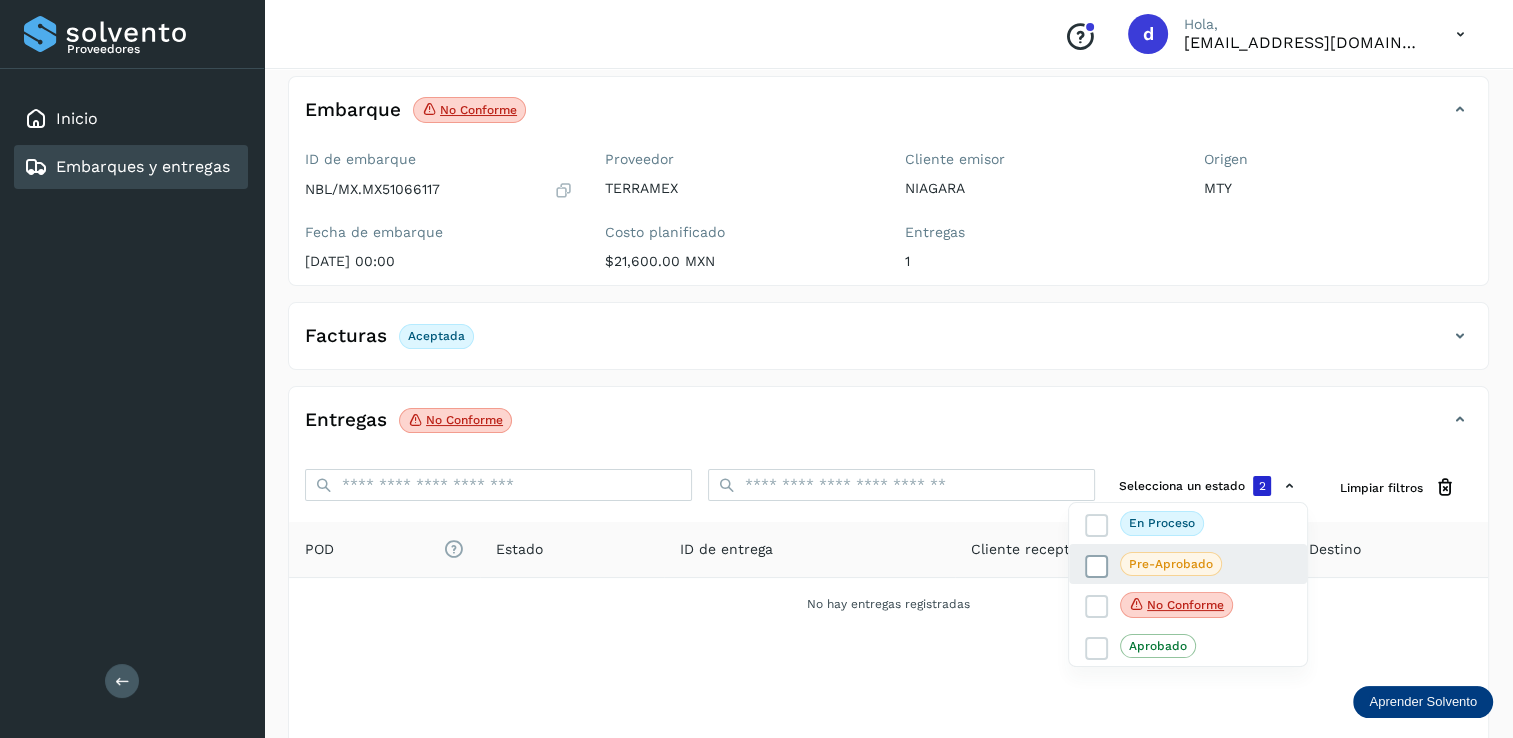 click at bounding box center (1097, 566) 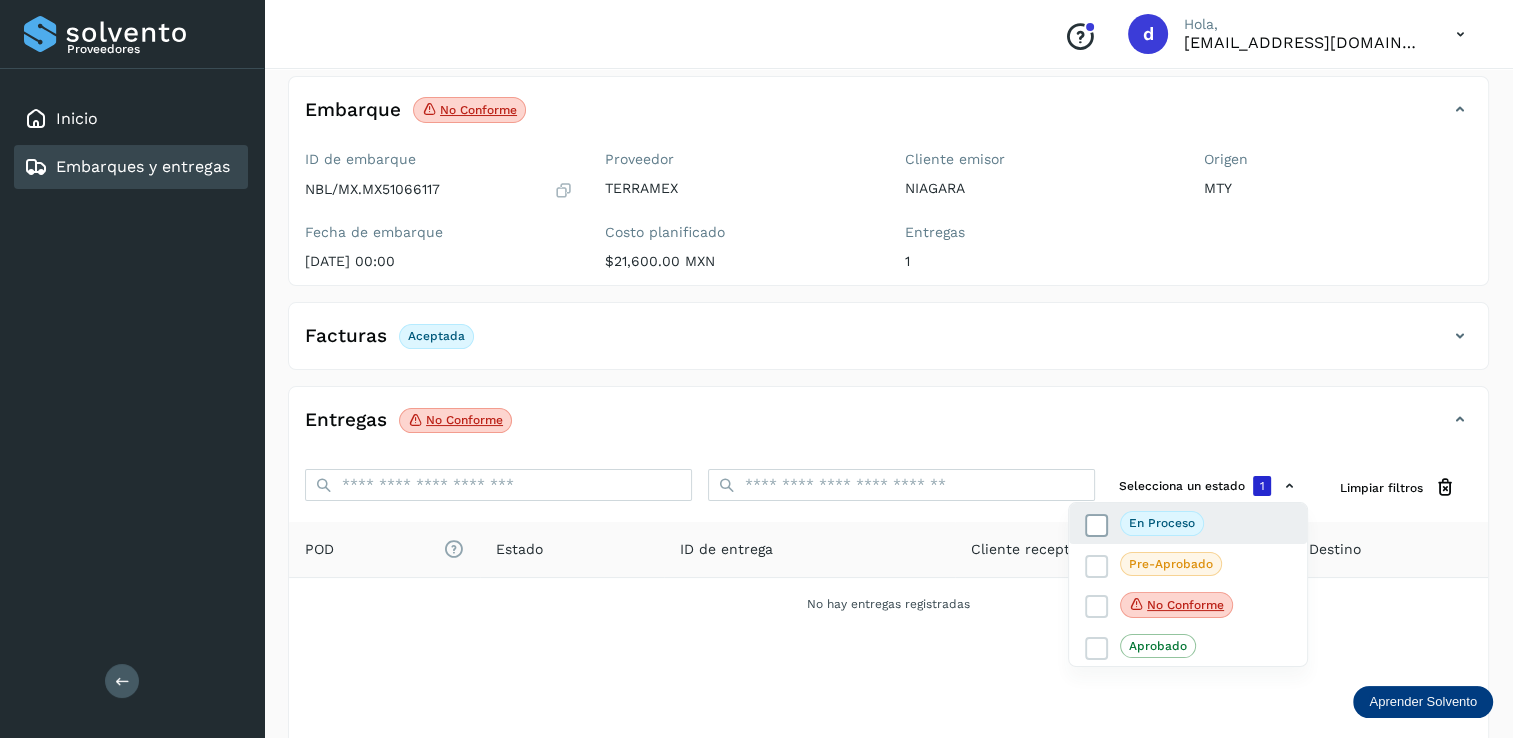 click at bounding box center [1097, 526] 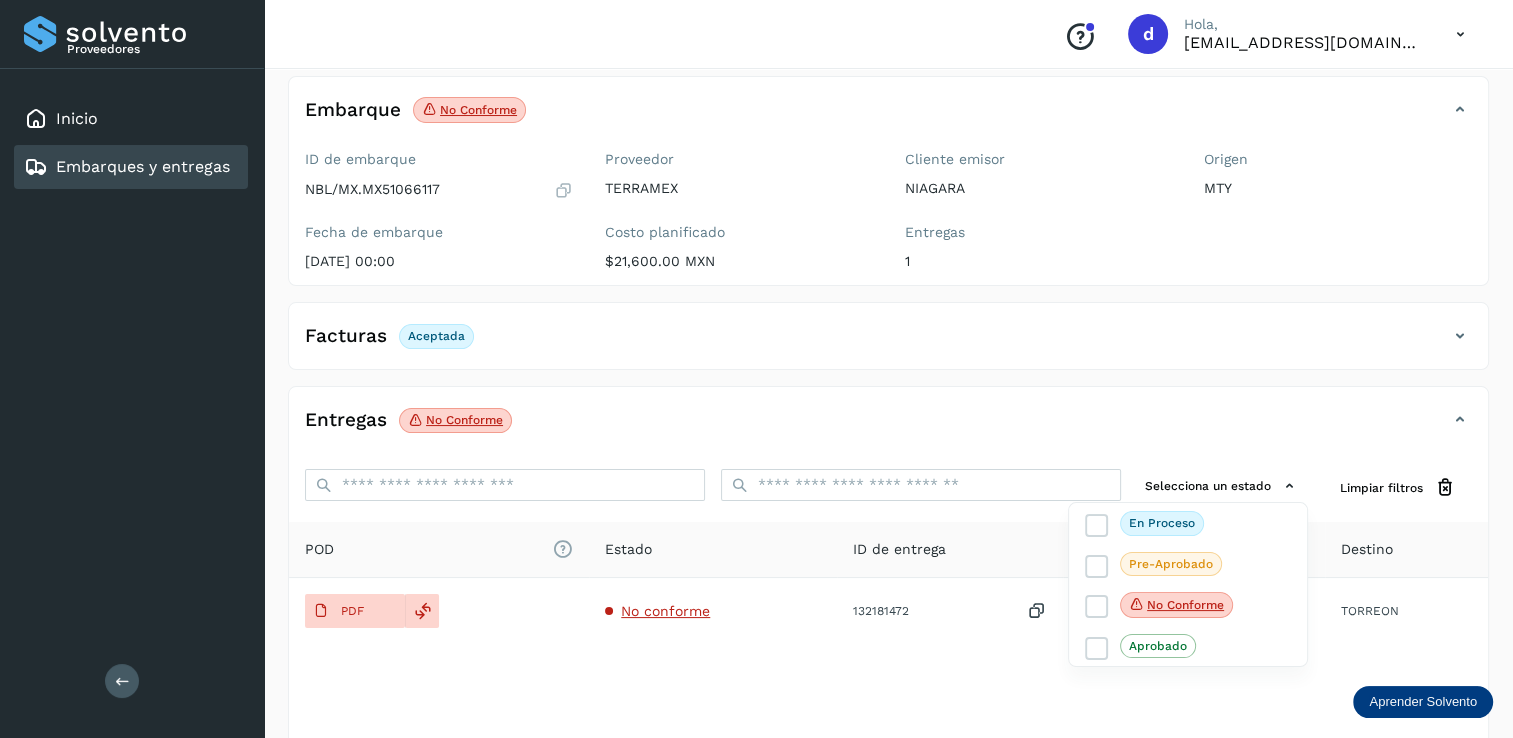 click at bounding box center [756, 369] 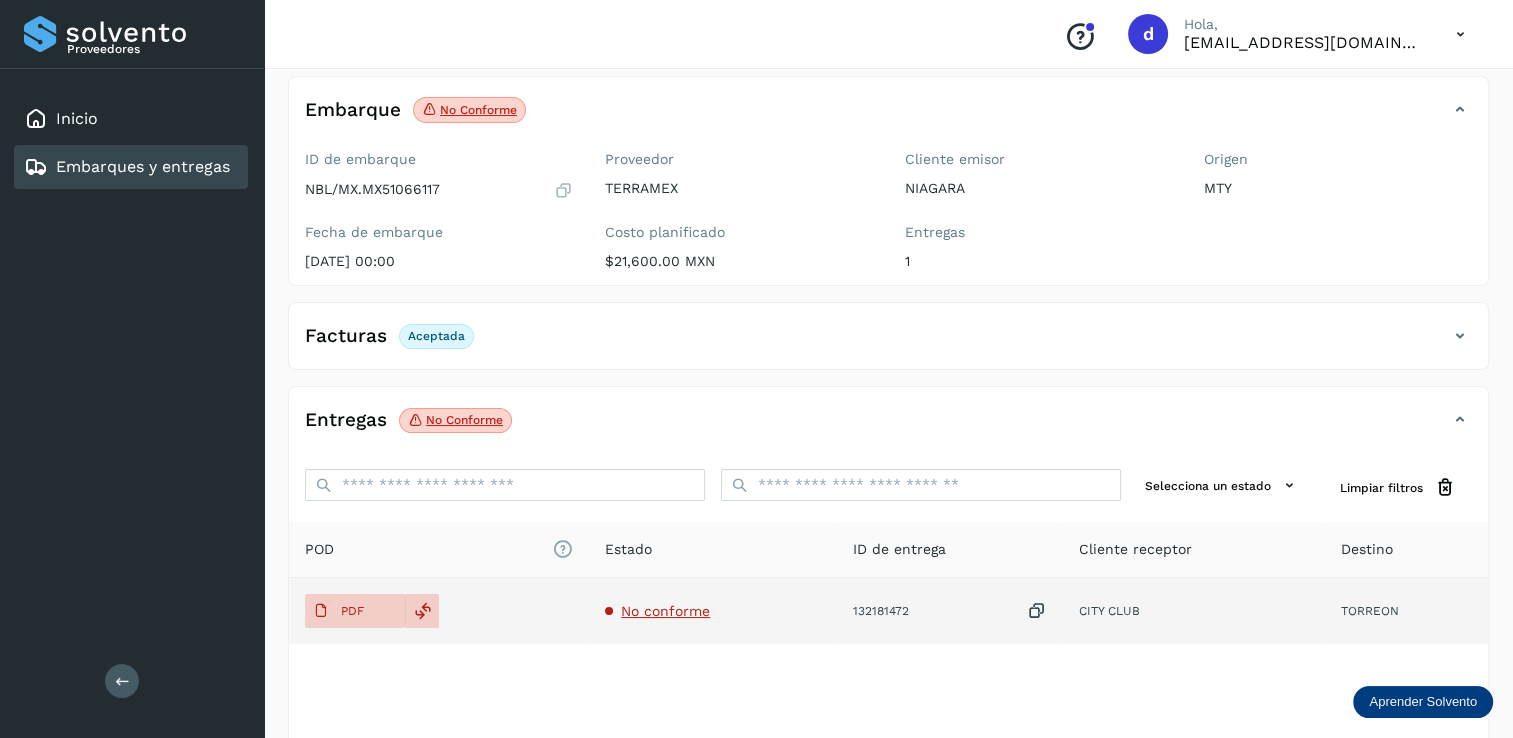 click on "No conforme" at bounding box center (665, 611) 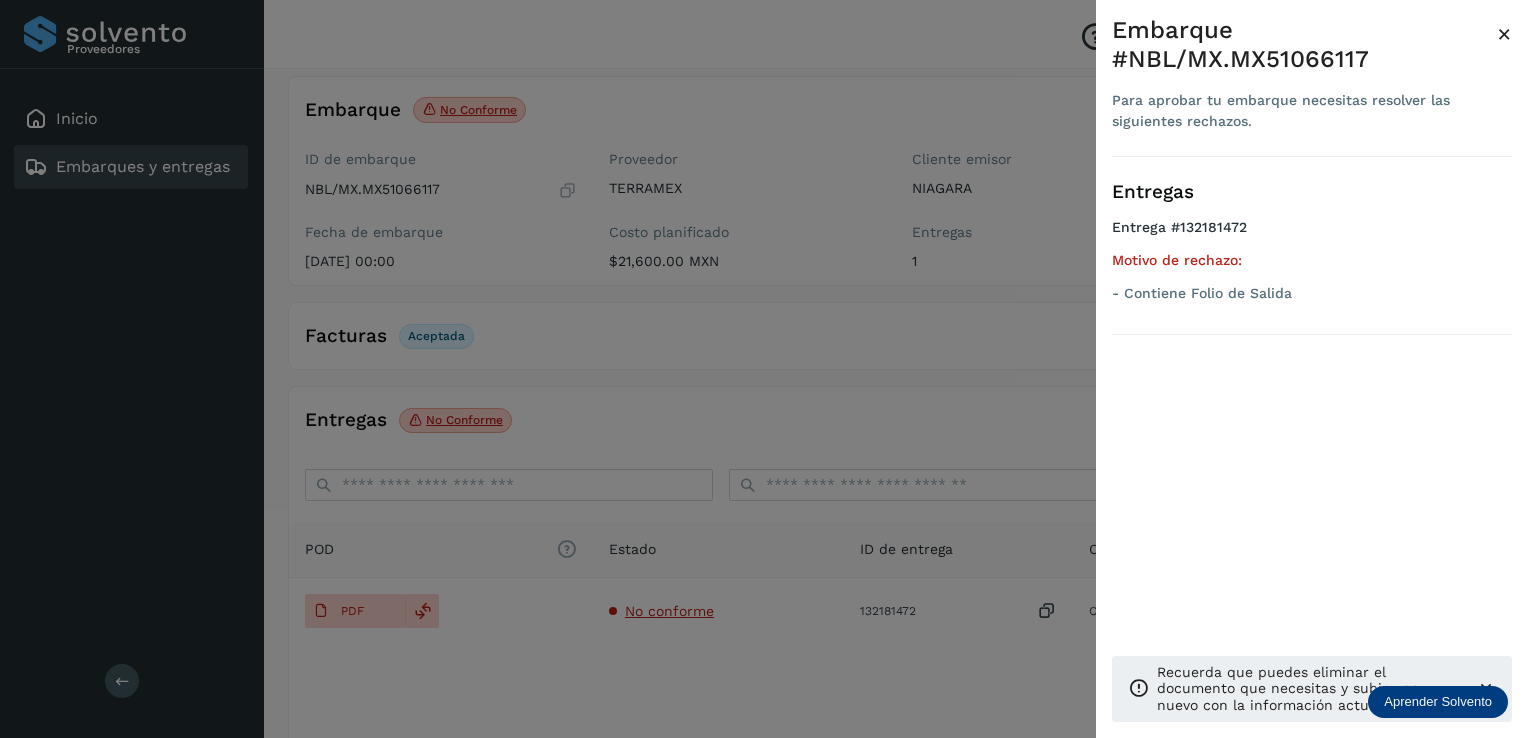 click on "- Contiene Folio de Salida" at bounding box center [1312, 293] 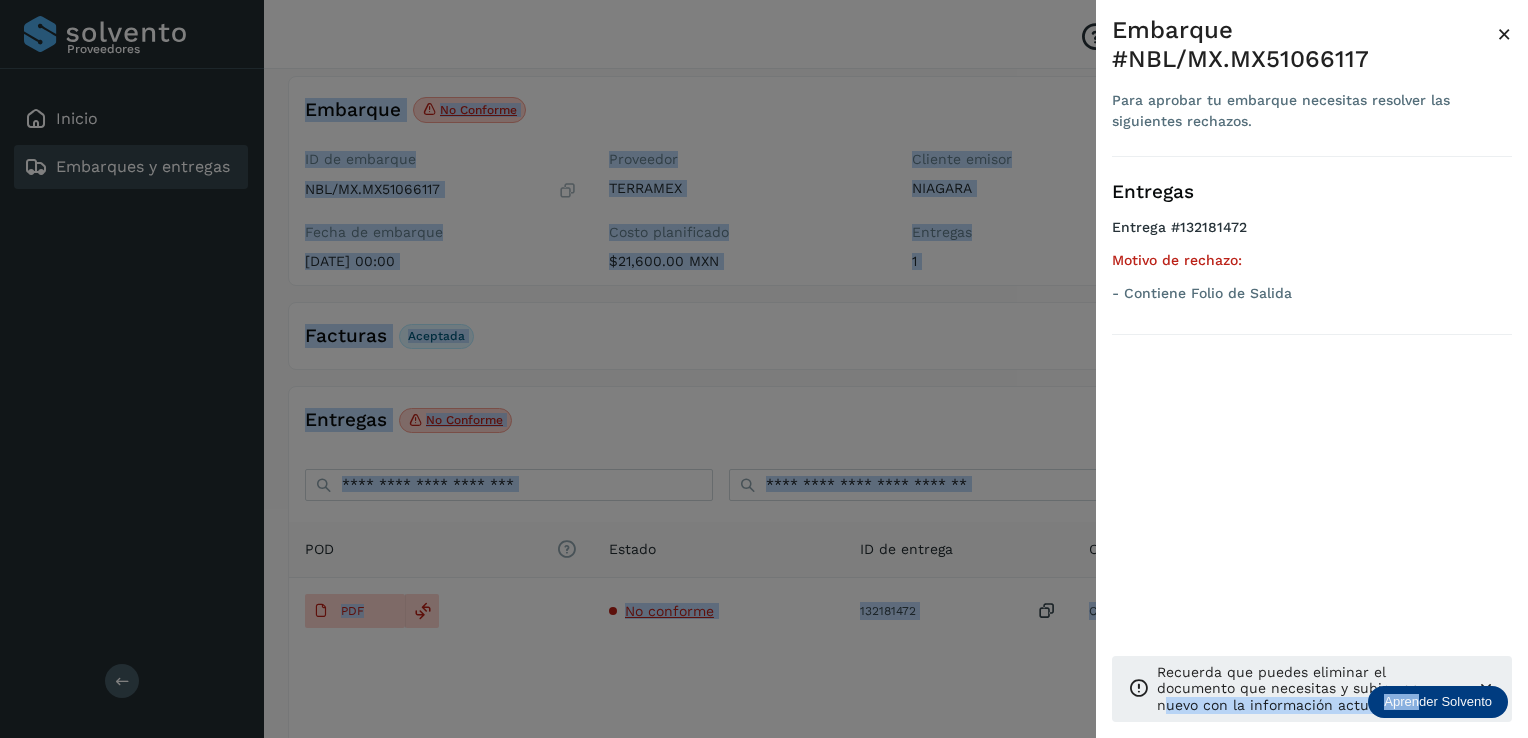 drag, startPoint x: 1417, startPoint y: 698, endPoint x: 1168, endPoint y: 699, distance: 249.00201 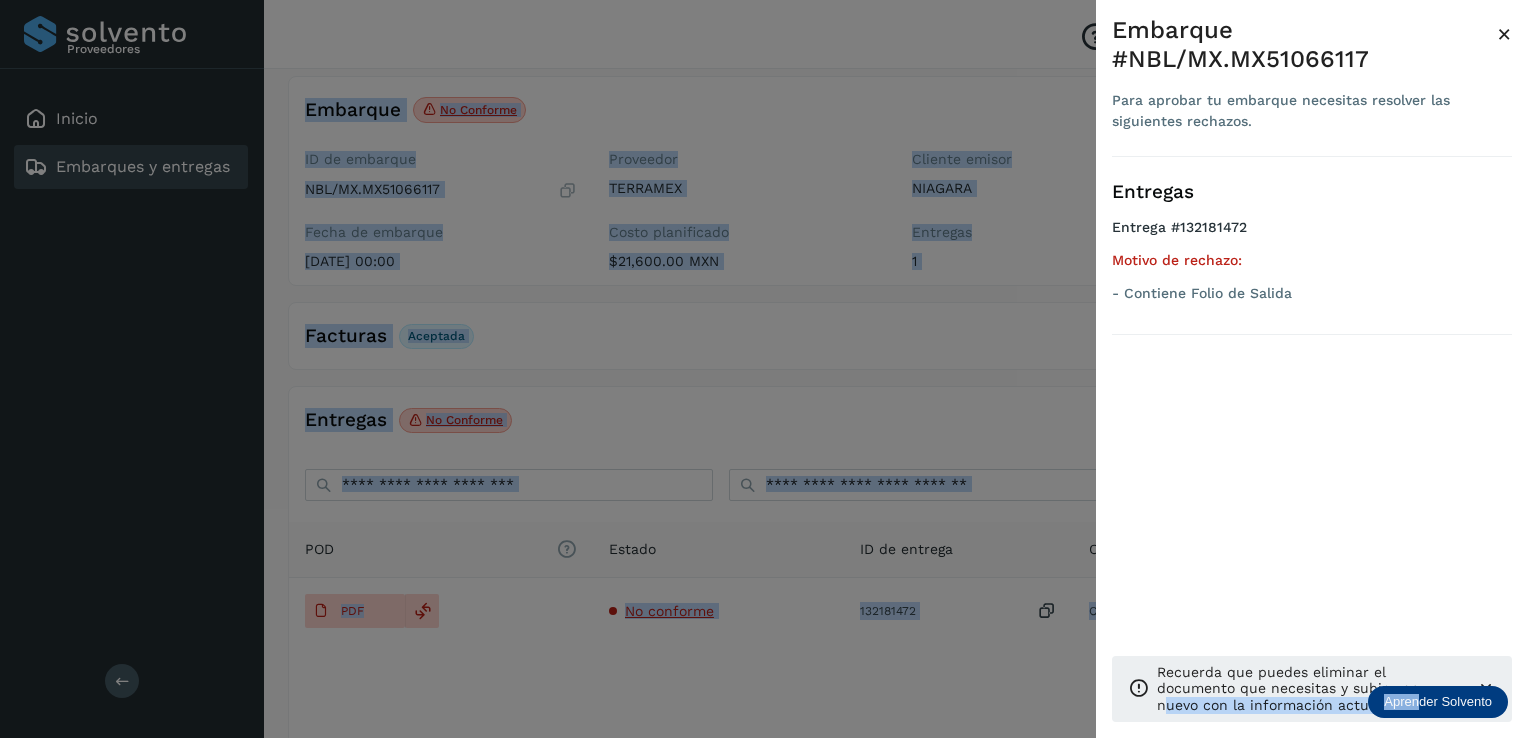 drag, startPoint x: 1168, startPoint y: 699, endPoint x: 1420, endPoint y: 671, distance: 253.55078 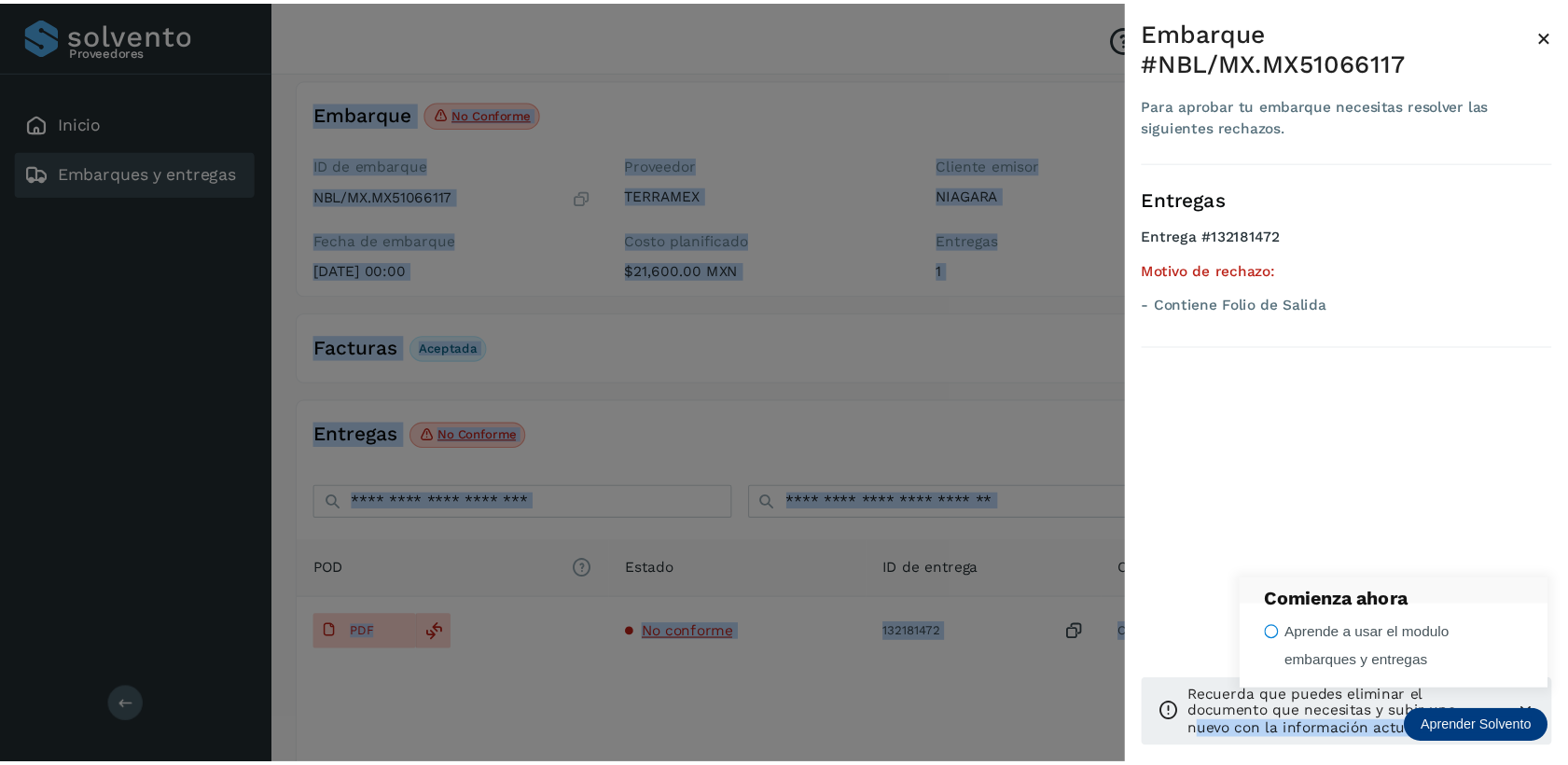 scroll, scrollTop: 100, scrollLeft: 0, axis: vertical 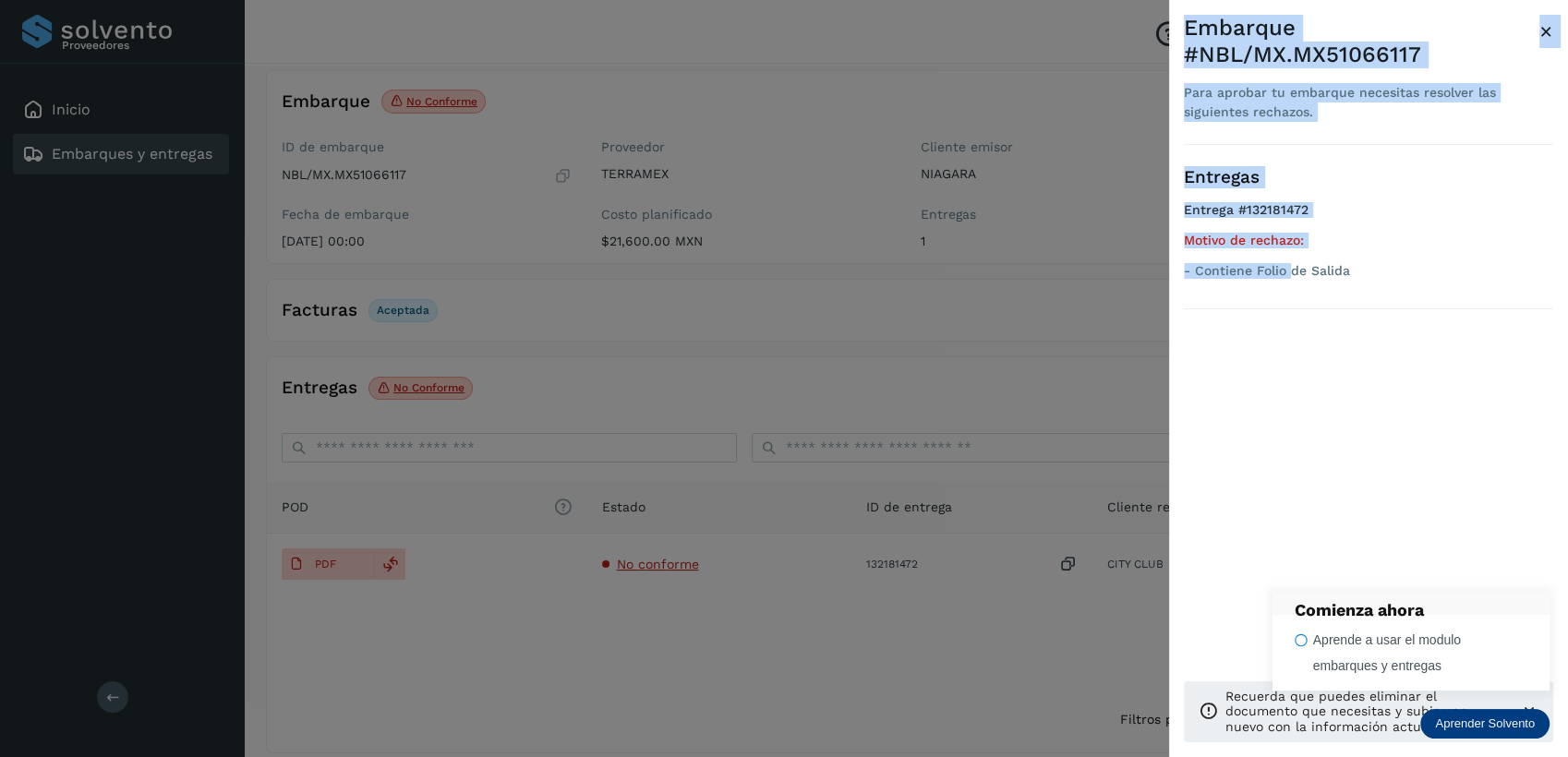 drag, startPoint x: 1280, startPoint y: 479, endPoint x: 1071, endPoint y: 368, distance: 236.64742 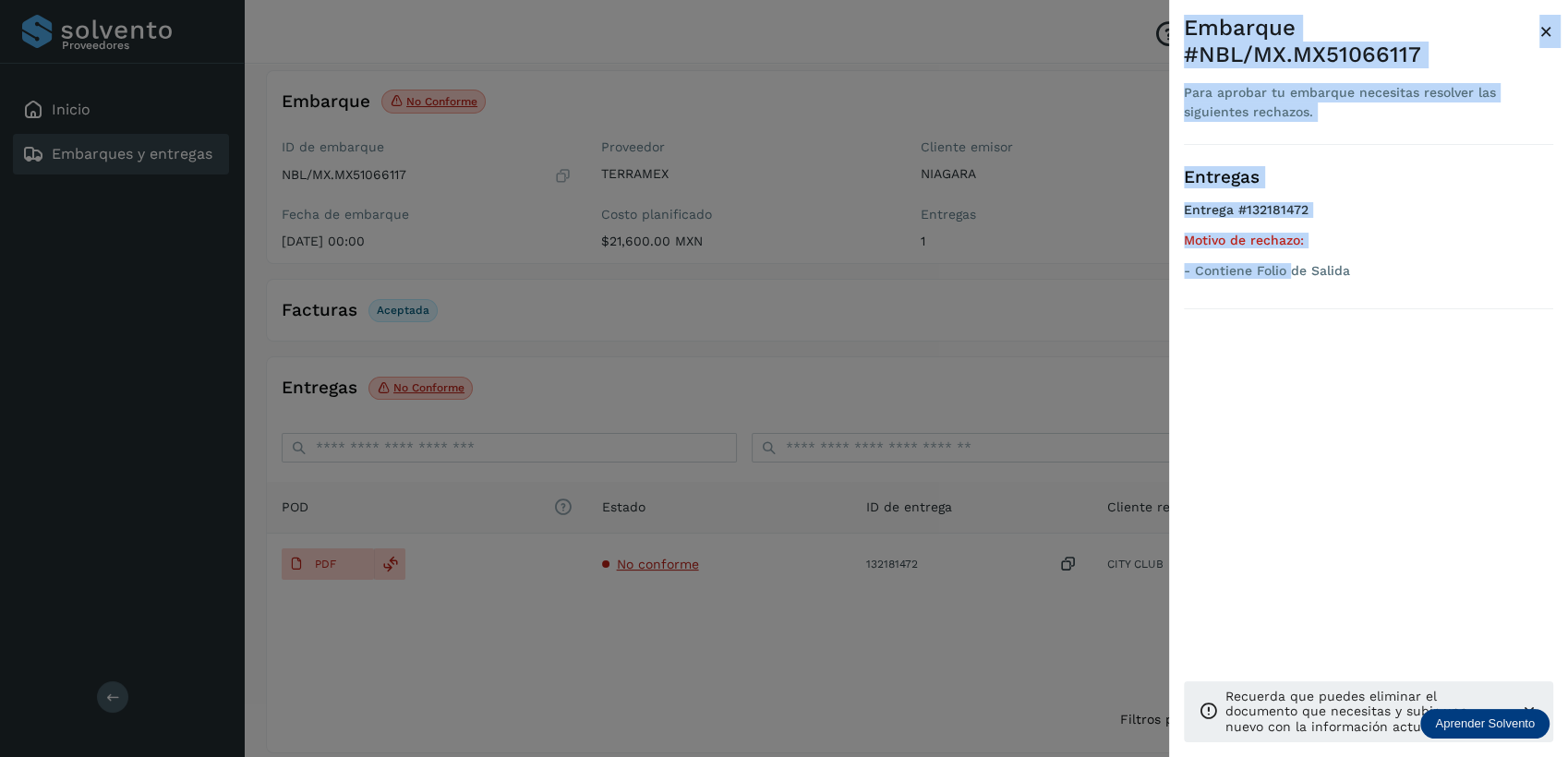 drag, startPoint x: 1411, startPoint y: 221, endPoint x: 1451, endPoint y: 187, distance: 52.4976 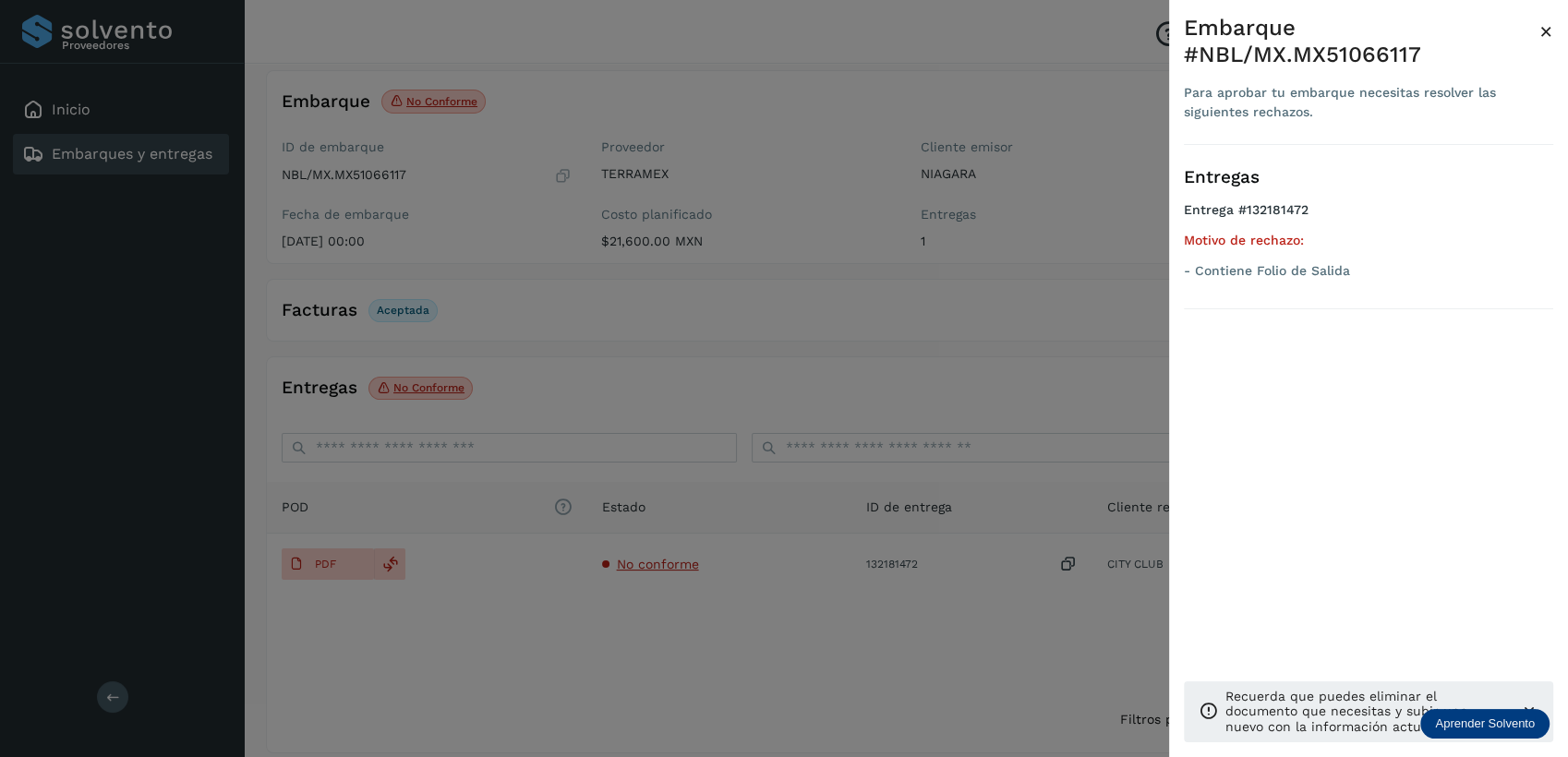 click on "Aprender Solvento" at bounding box center [1485, 724] 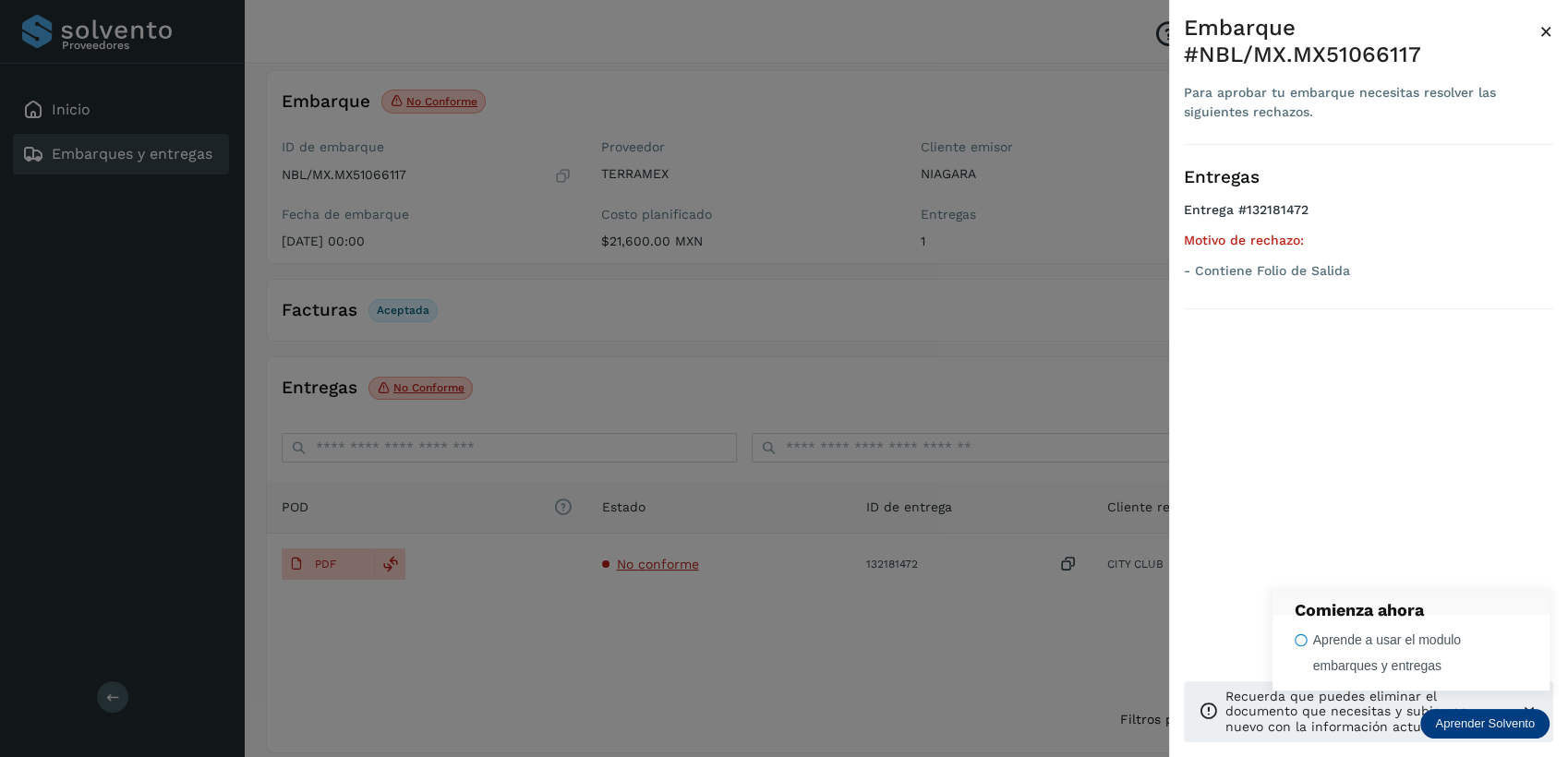 click on "Comienza ahora" at bounding box center (1411, 610) 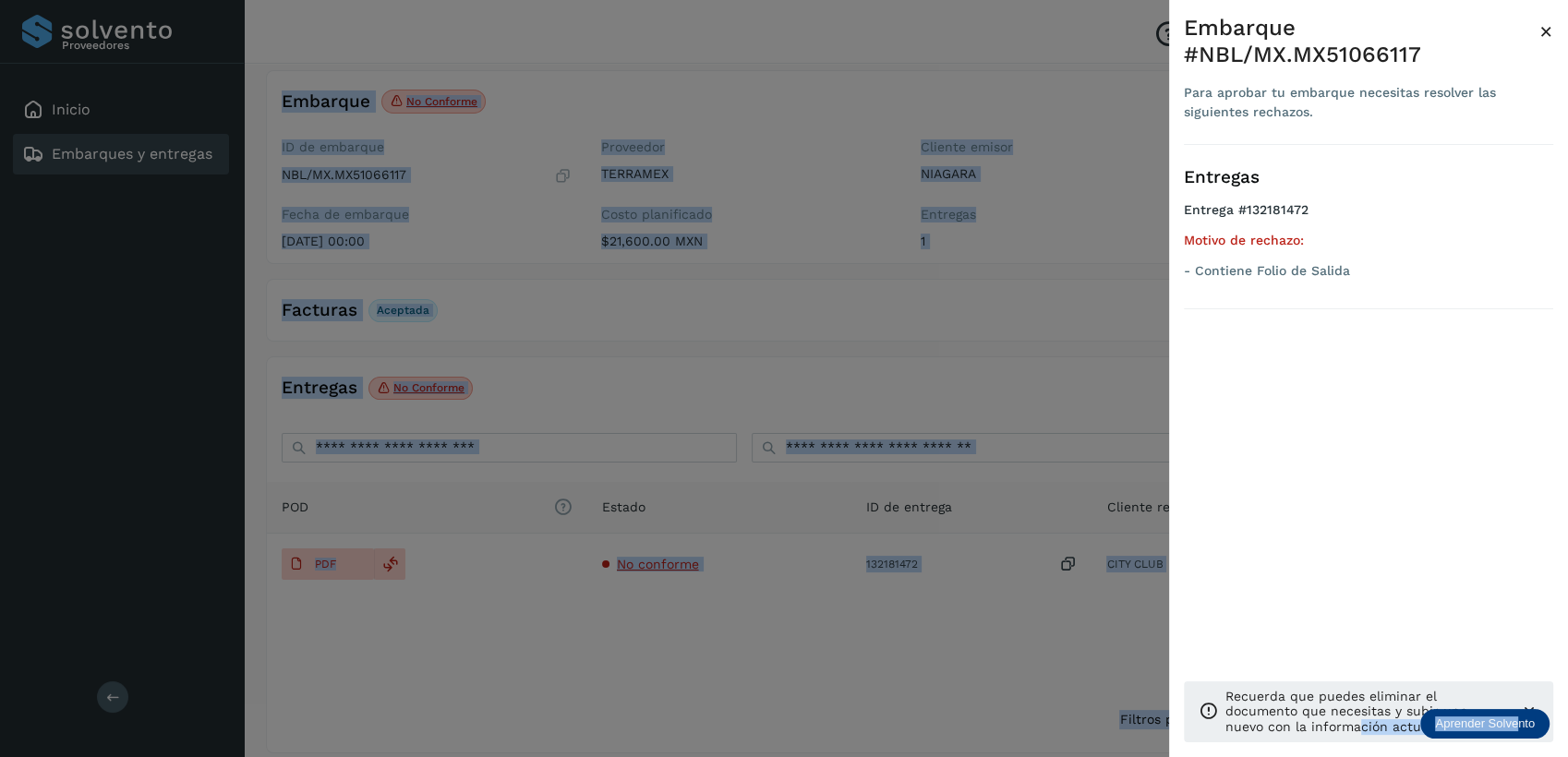 drag, startPoint x: 1514, startPoint y: 729, endPoint x: 1355, endPoint y: 727, distance: 159.01258 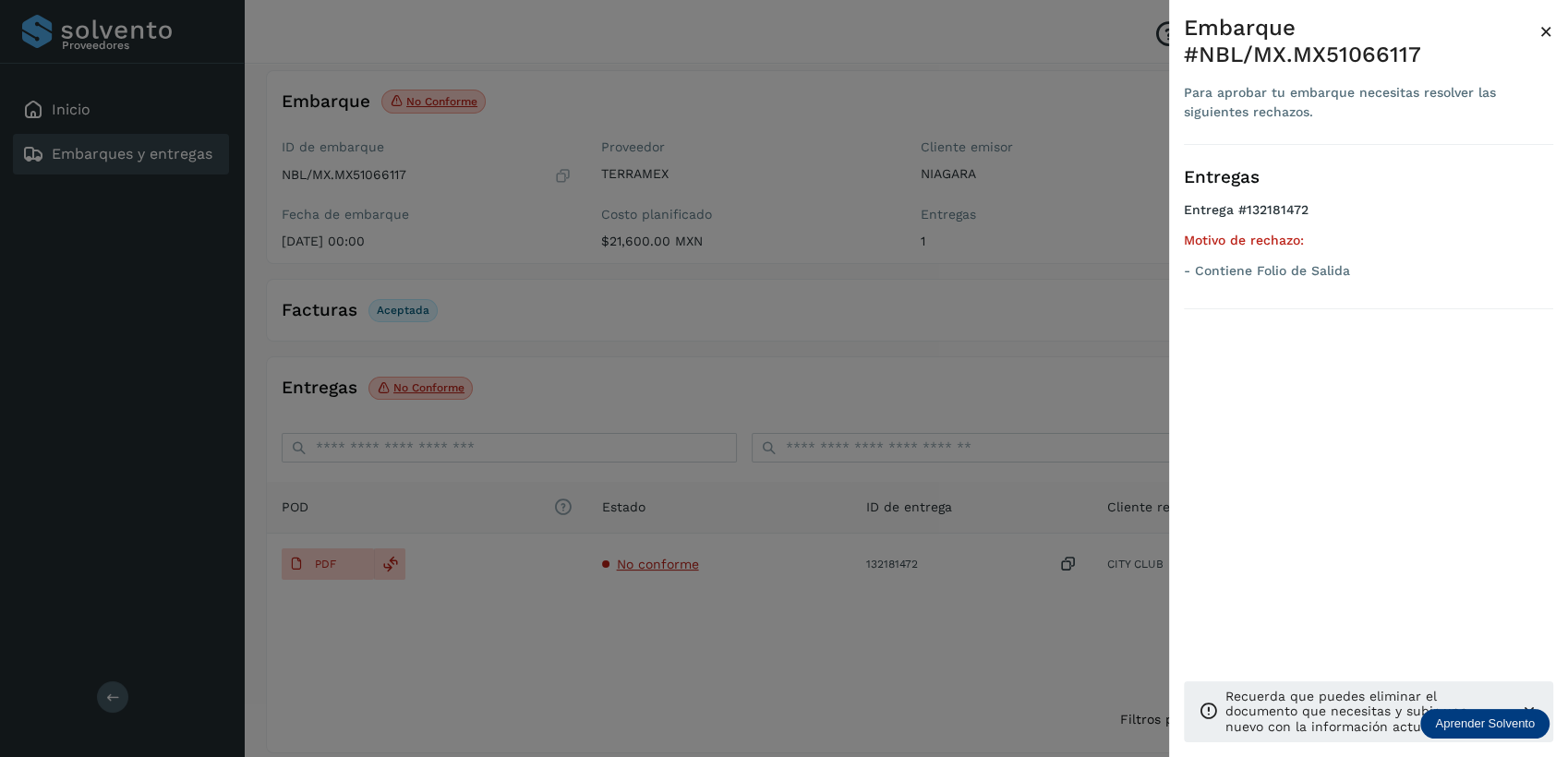drag, startPoint x: 1355, startPoint y: 727, endPoint x: 1437, endPoint y: 595, distance: 155.39627 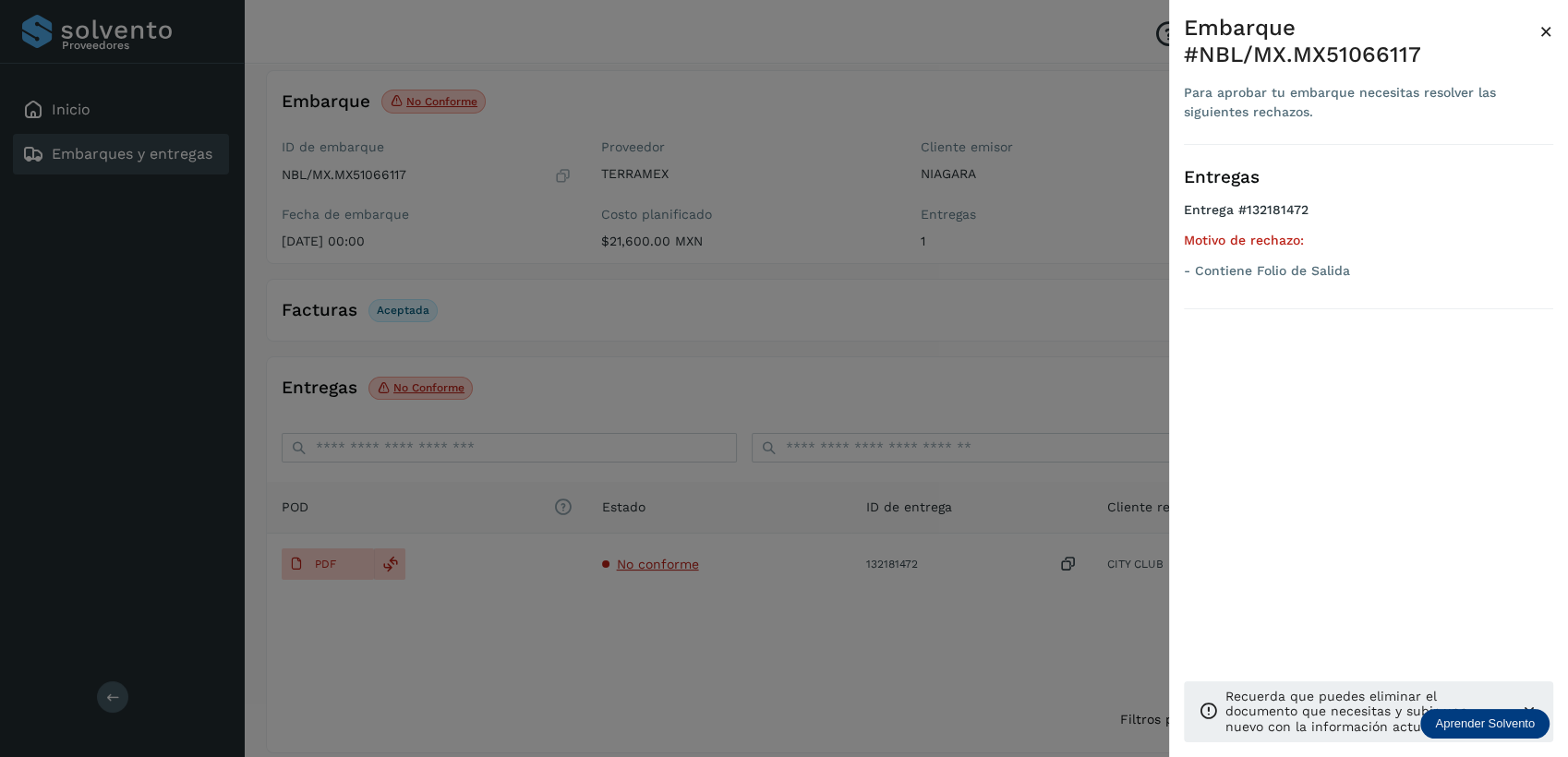 drag, startPoint x: 1545, startPoint y: 32, endPoint x: 1533, endPoint y: 53, distance: 24.186773 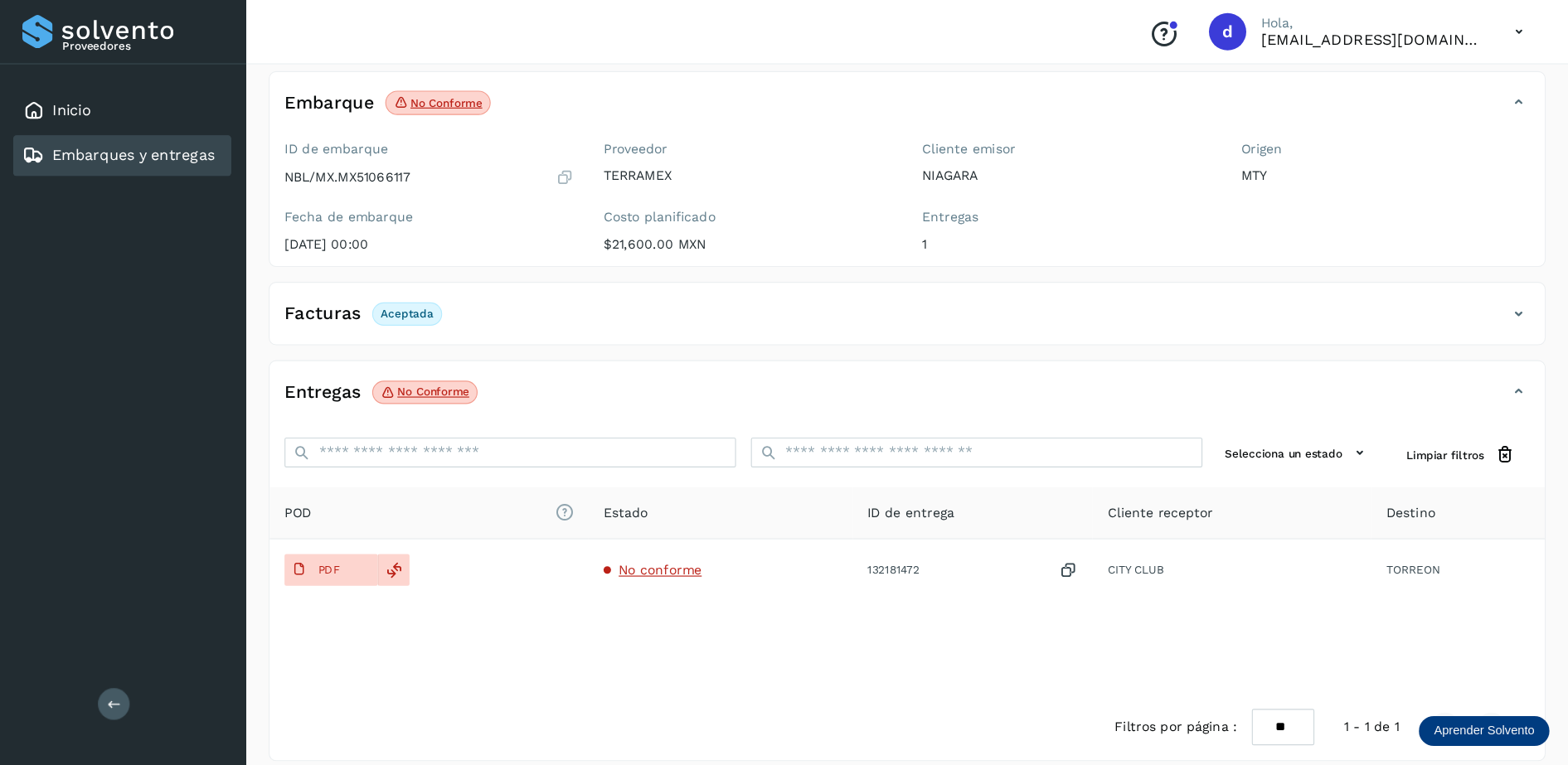scroll, scrollTop: 0, scrollLeft: 0, axis: both 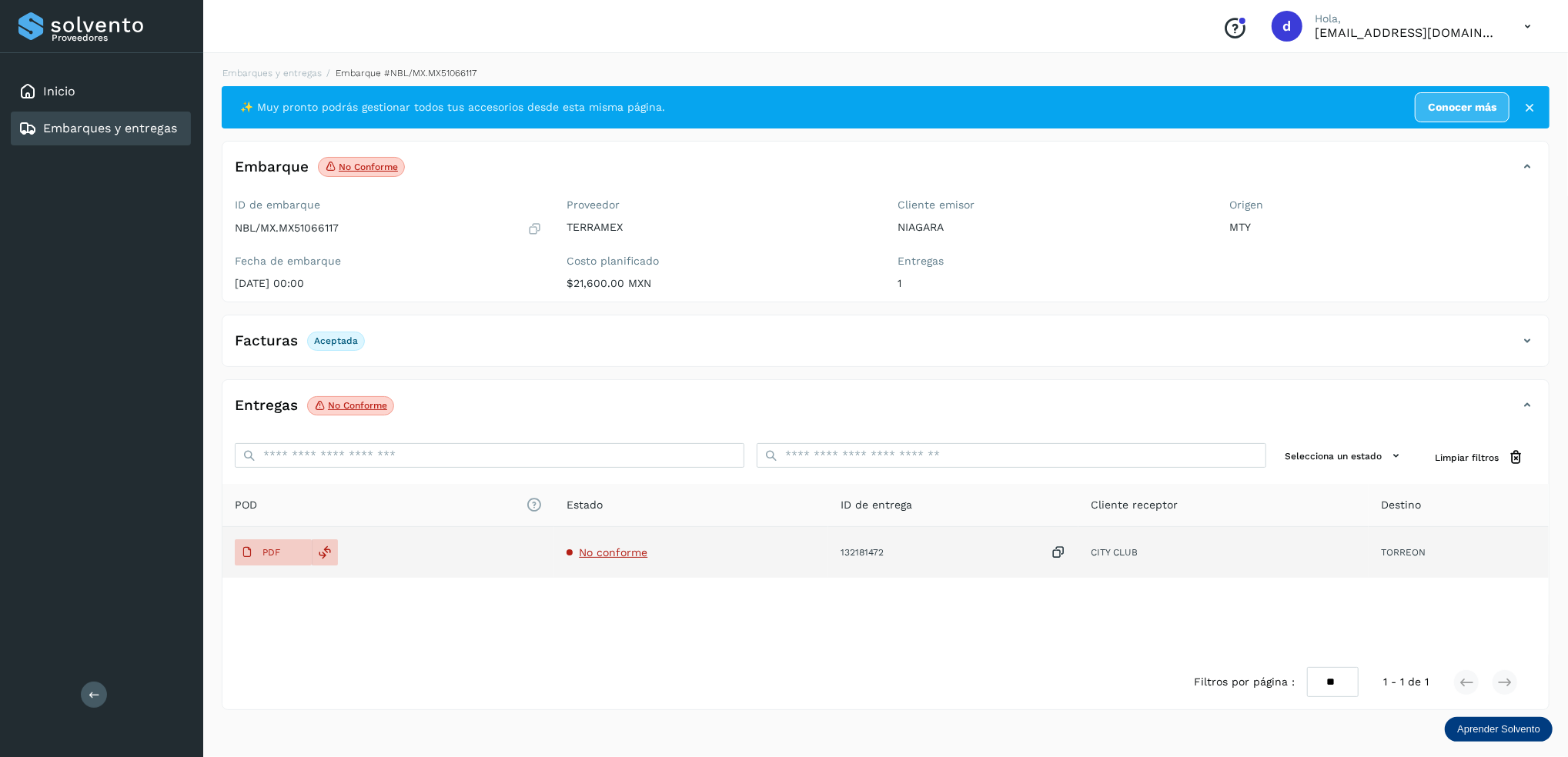 click on "No conforme" 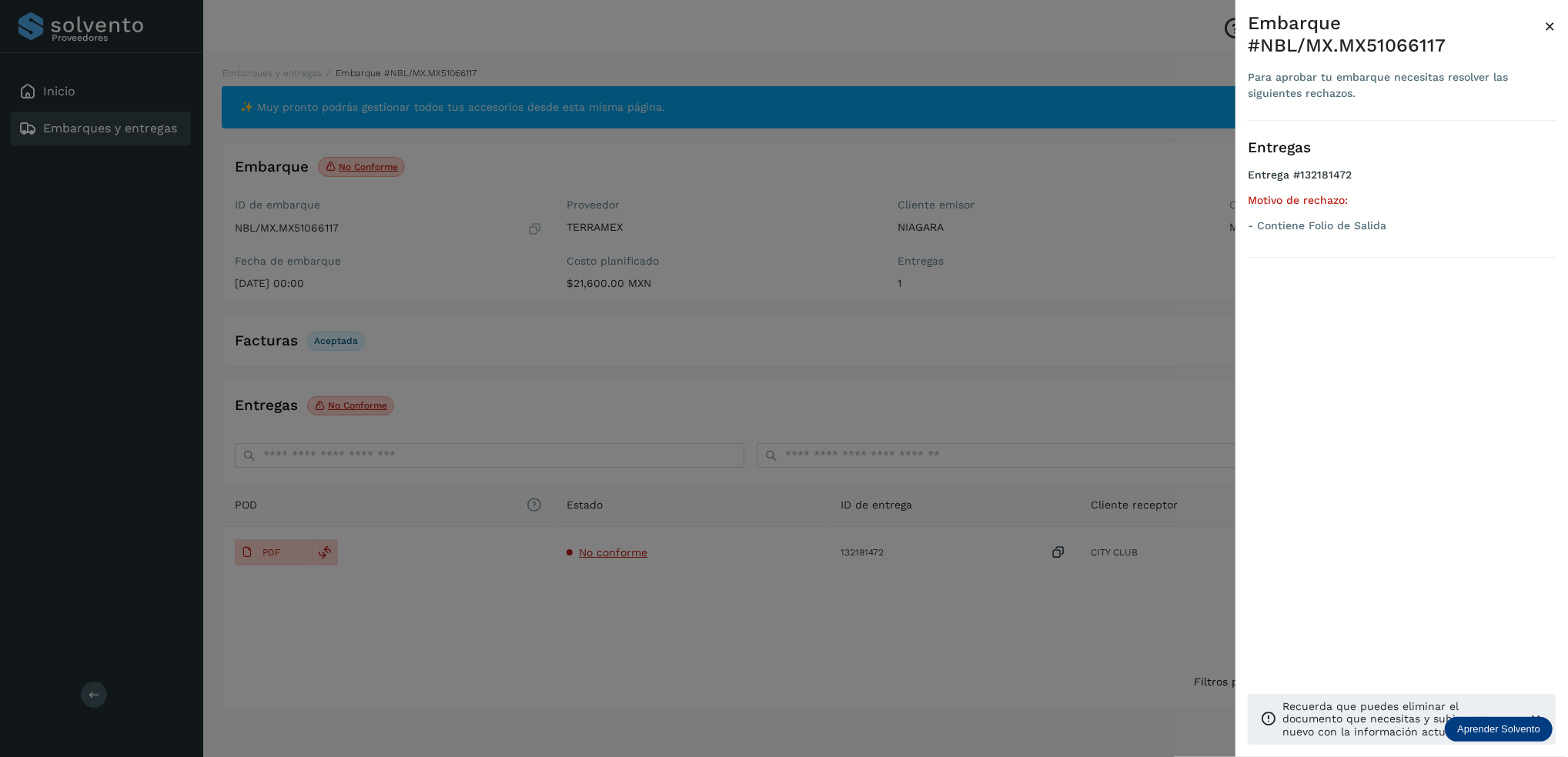 click on "Aprender Solvento" at bounding box center (1499, 729) 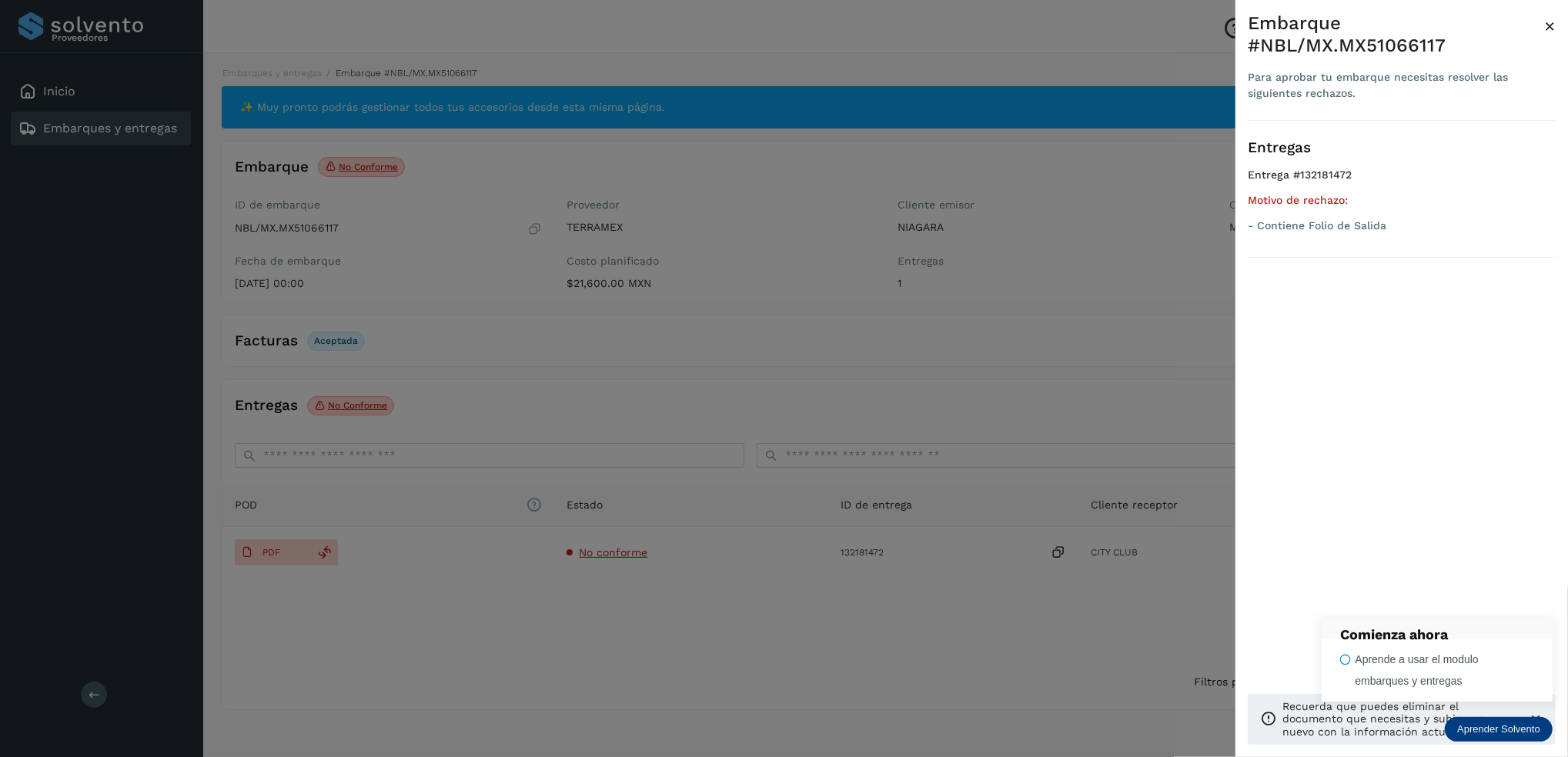 drag, startPoint x: 1200, startPoint y: 373, endPoint x: 1208, endPoint y: 352, distance: 22.47221 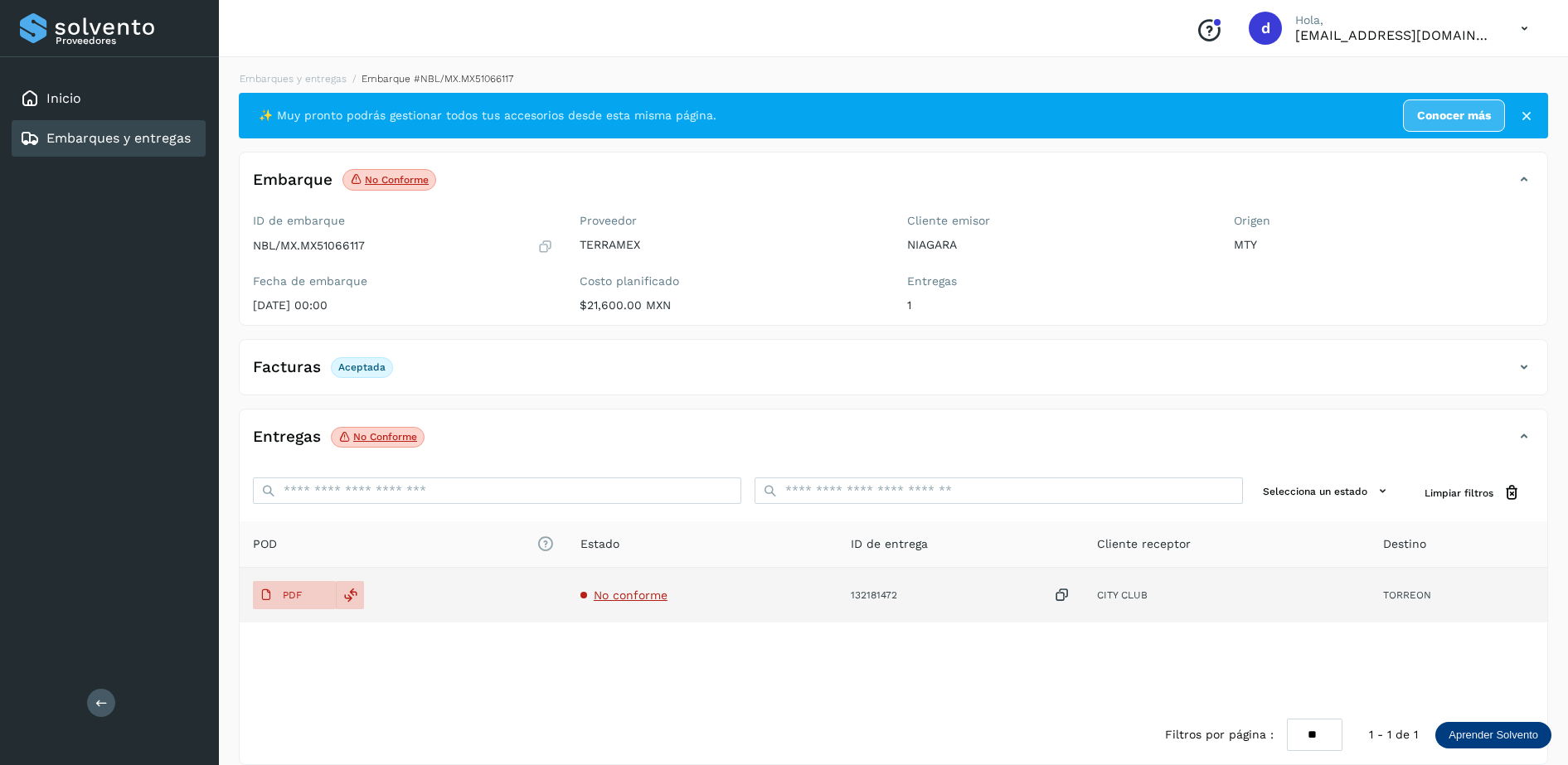 click on "CITY CLUB" 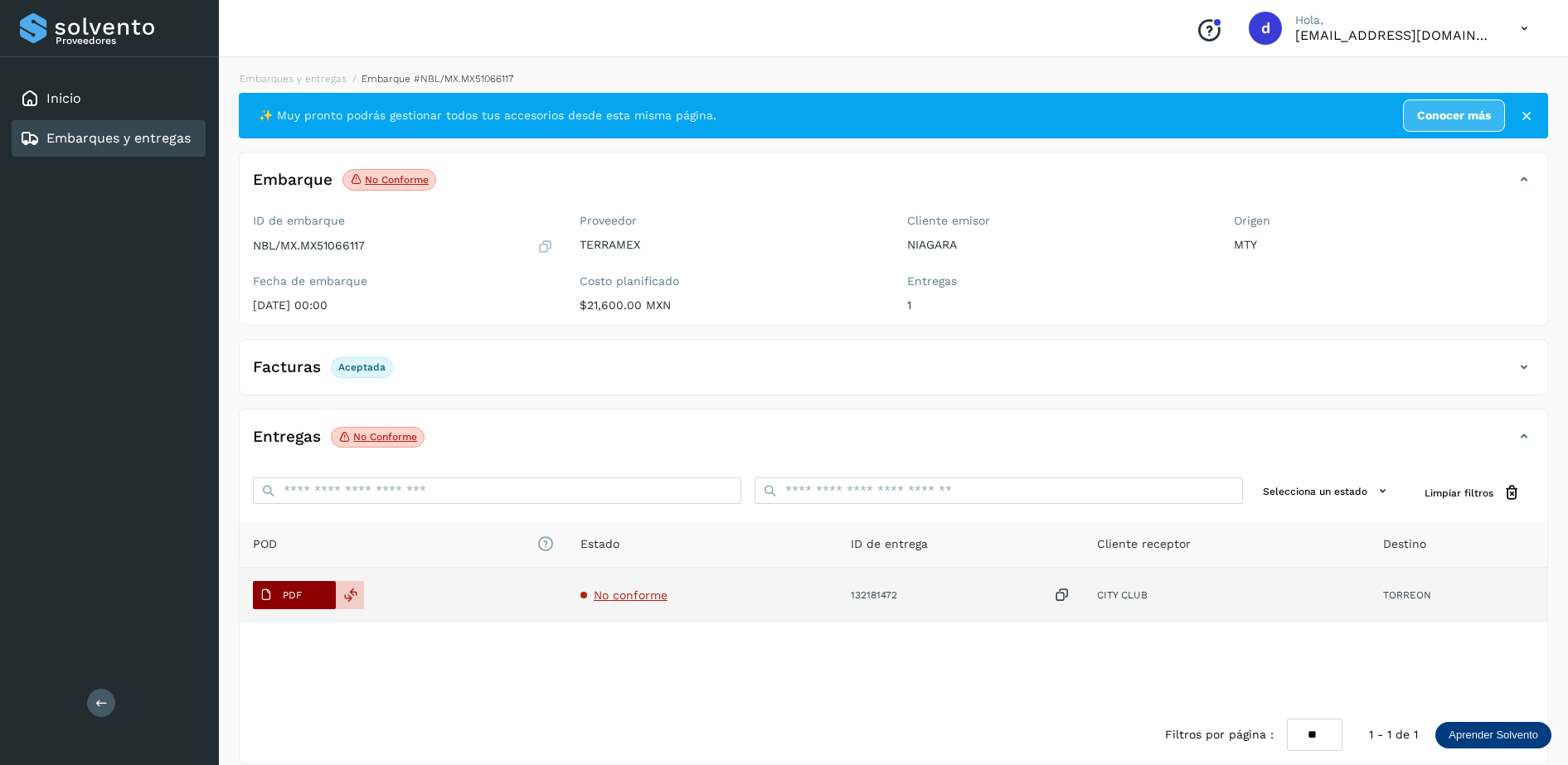 click on "PDF" at bounding box center [294, 595] 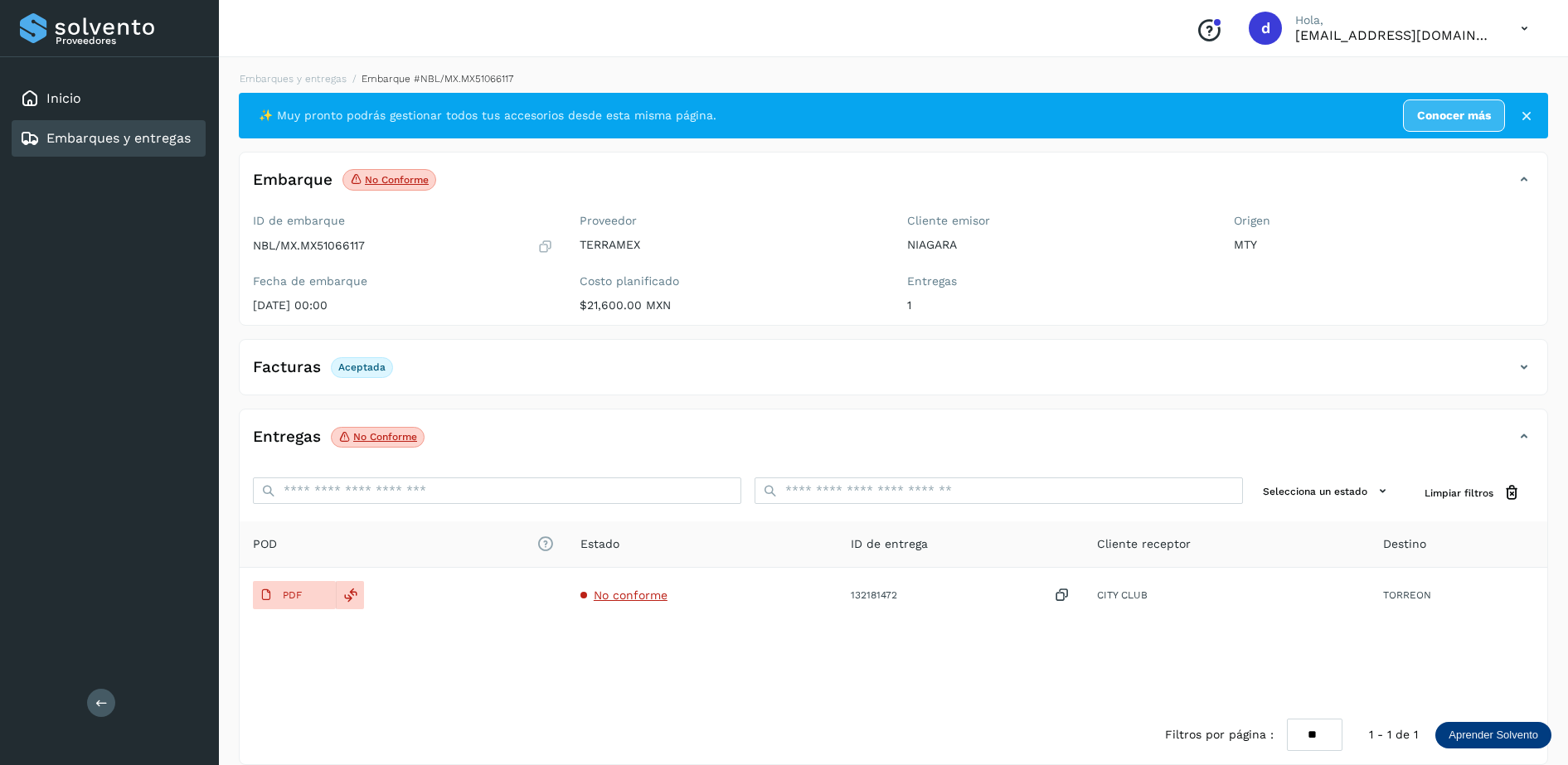 drag, startPoint x: 725, startPoint y: 191, endPoint x: 848, endPoint y: 274, distance: 148.38464 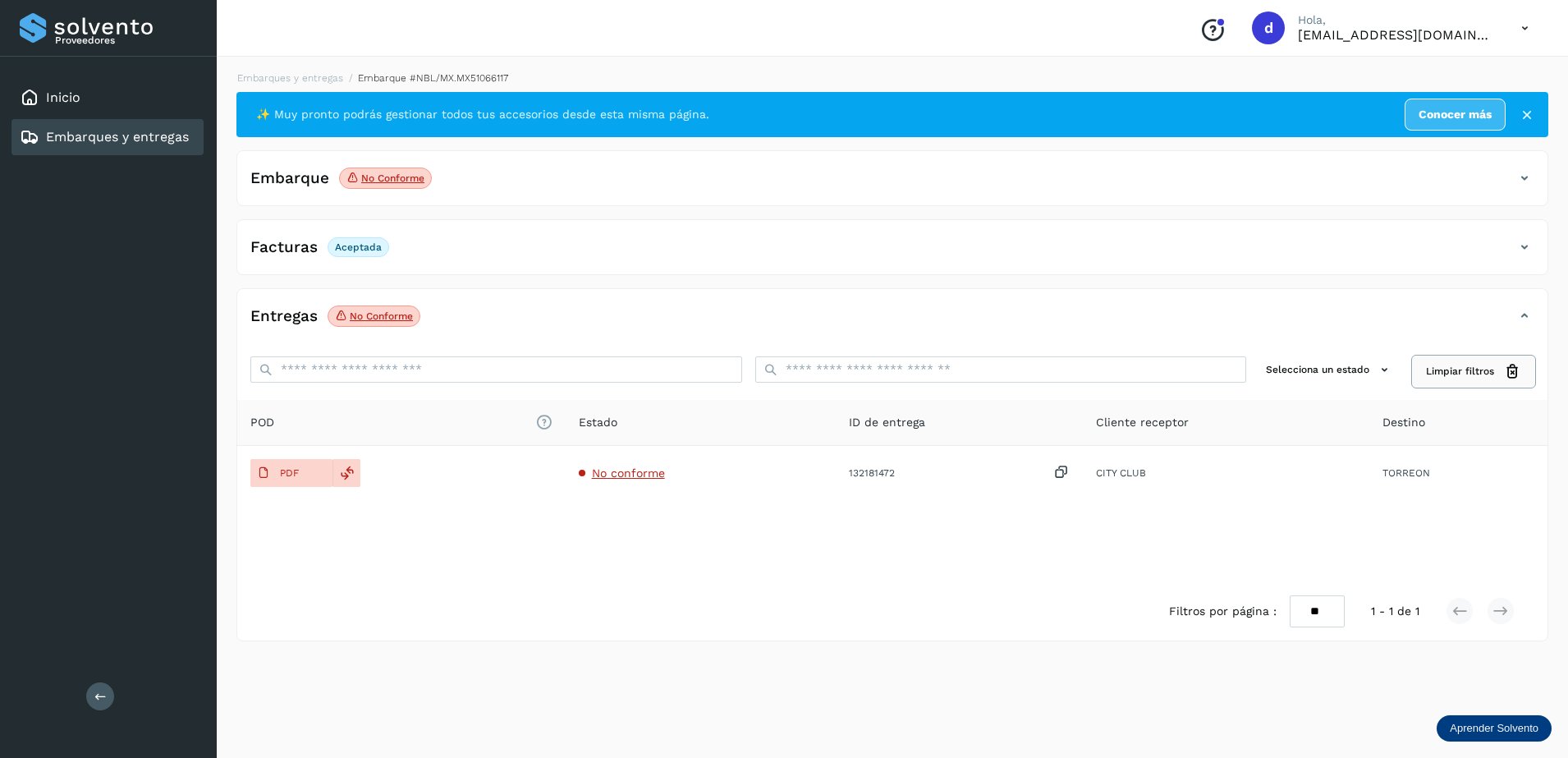 click on "Limpiar filtros" 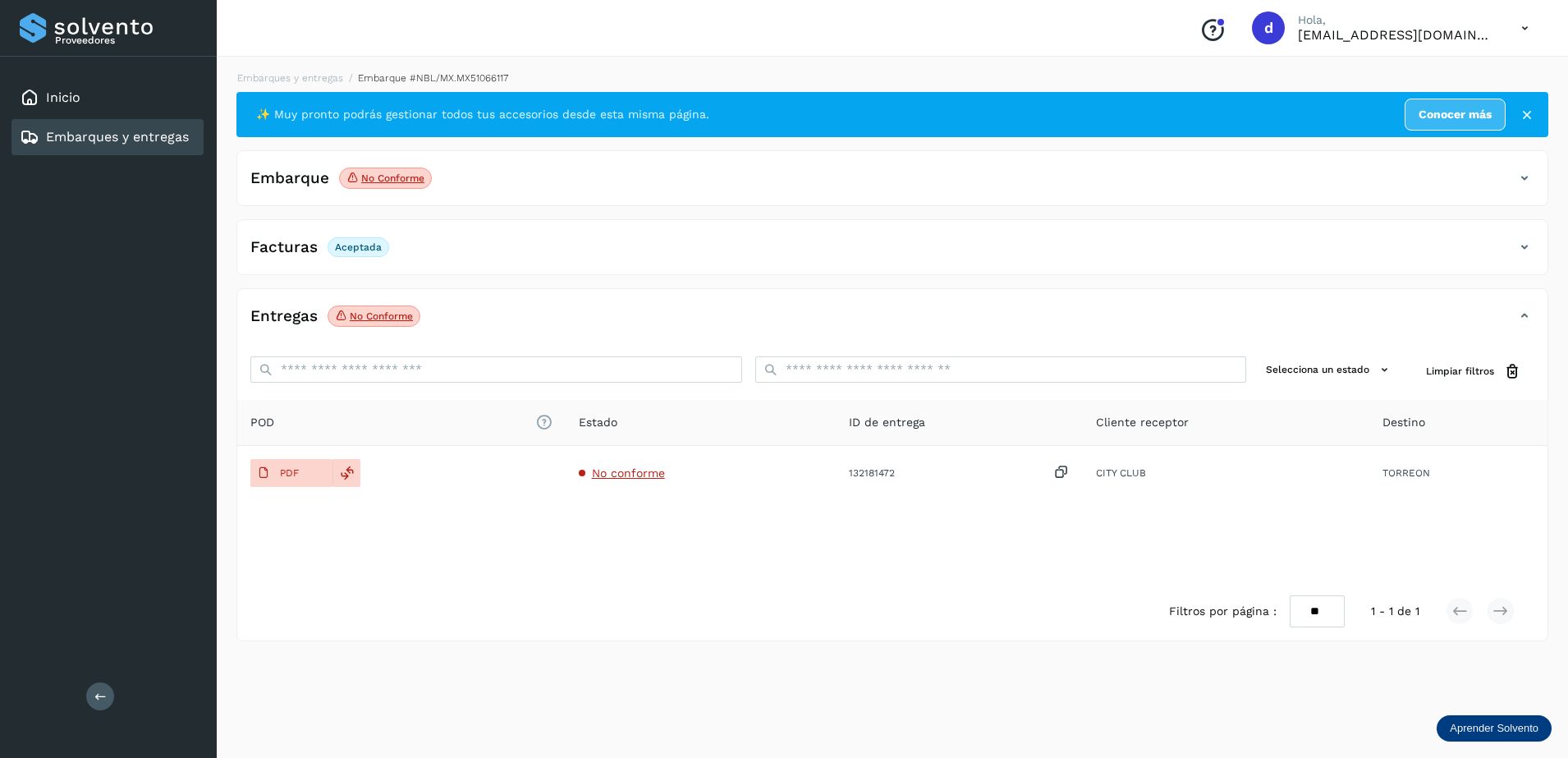 click on "Embarques y entregas" at bounding box center (117, 136) 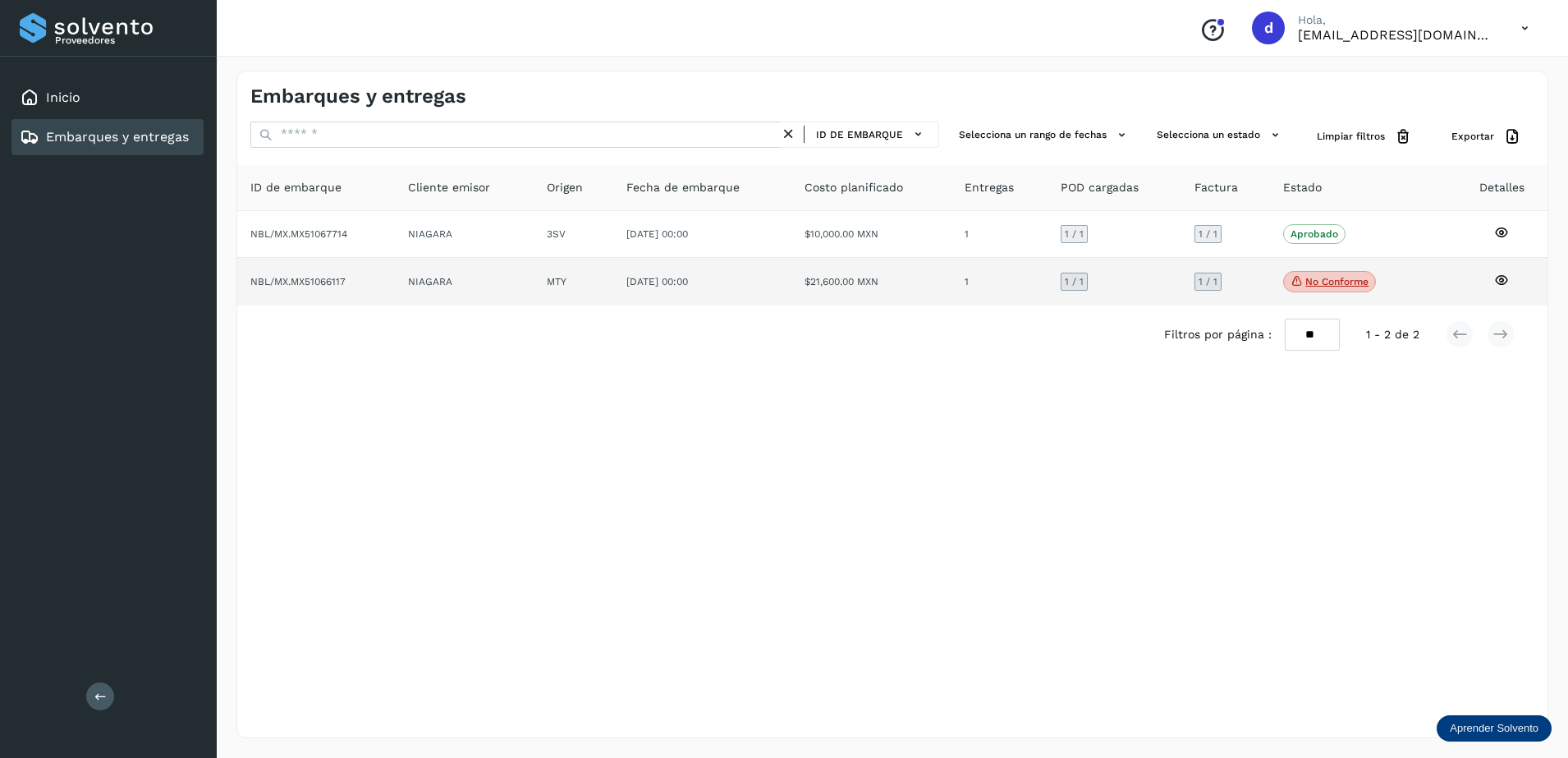 click on "1 / 1" at bounding box center (1208, 282) 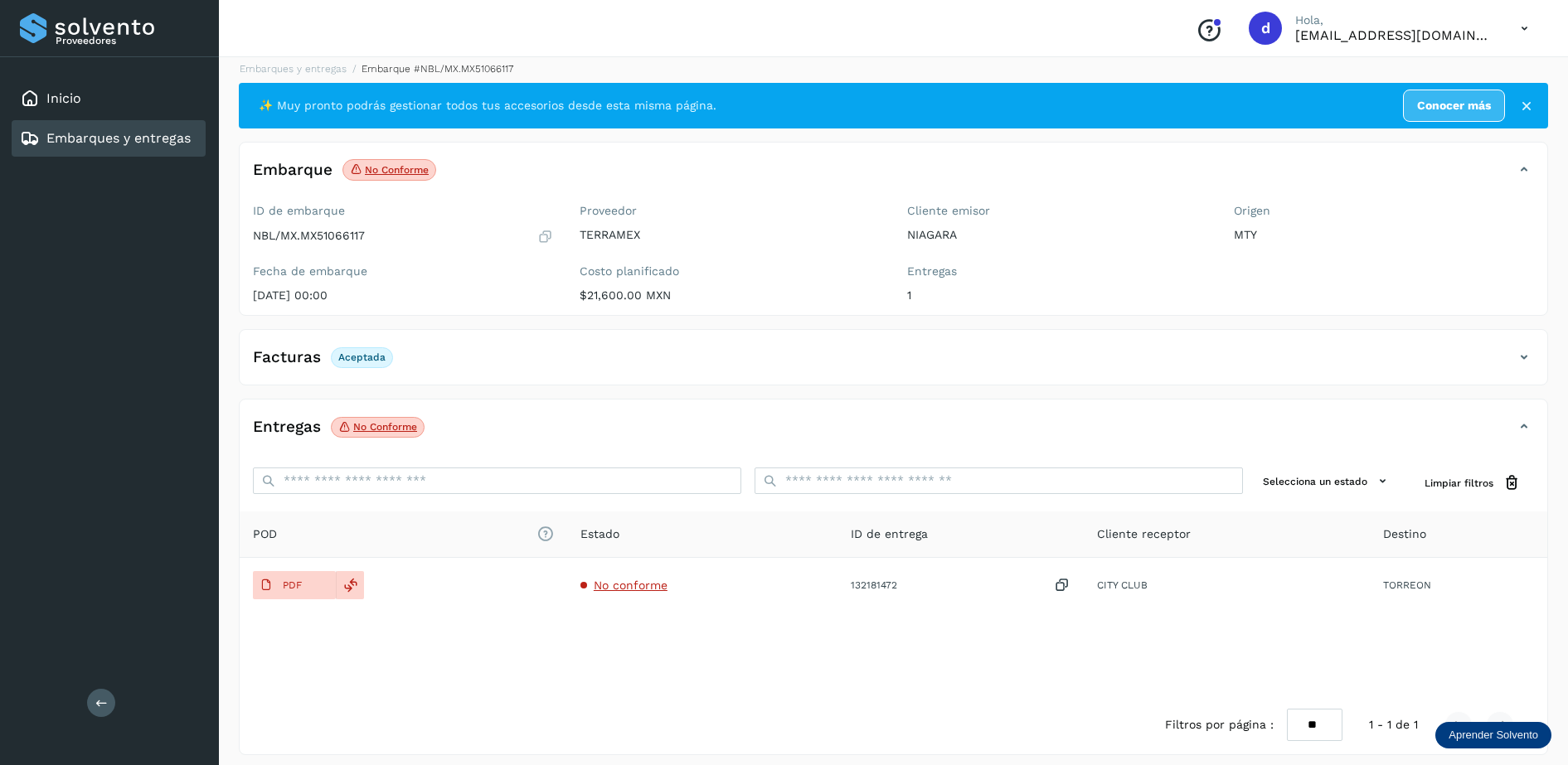 scroll, scrollTop: 20, scrollLeft: 0, axis: vertical 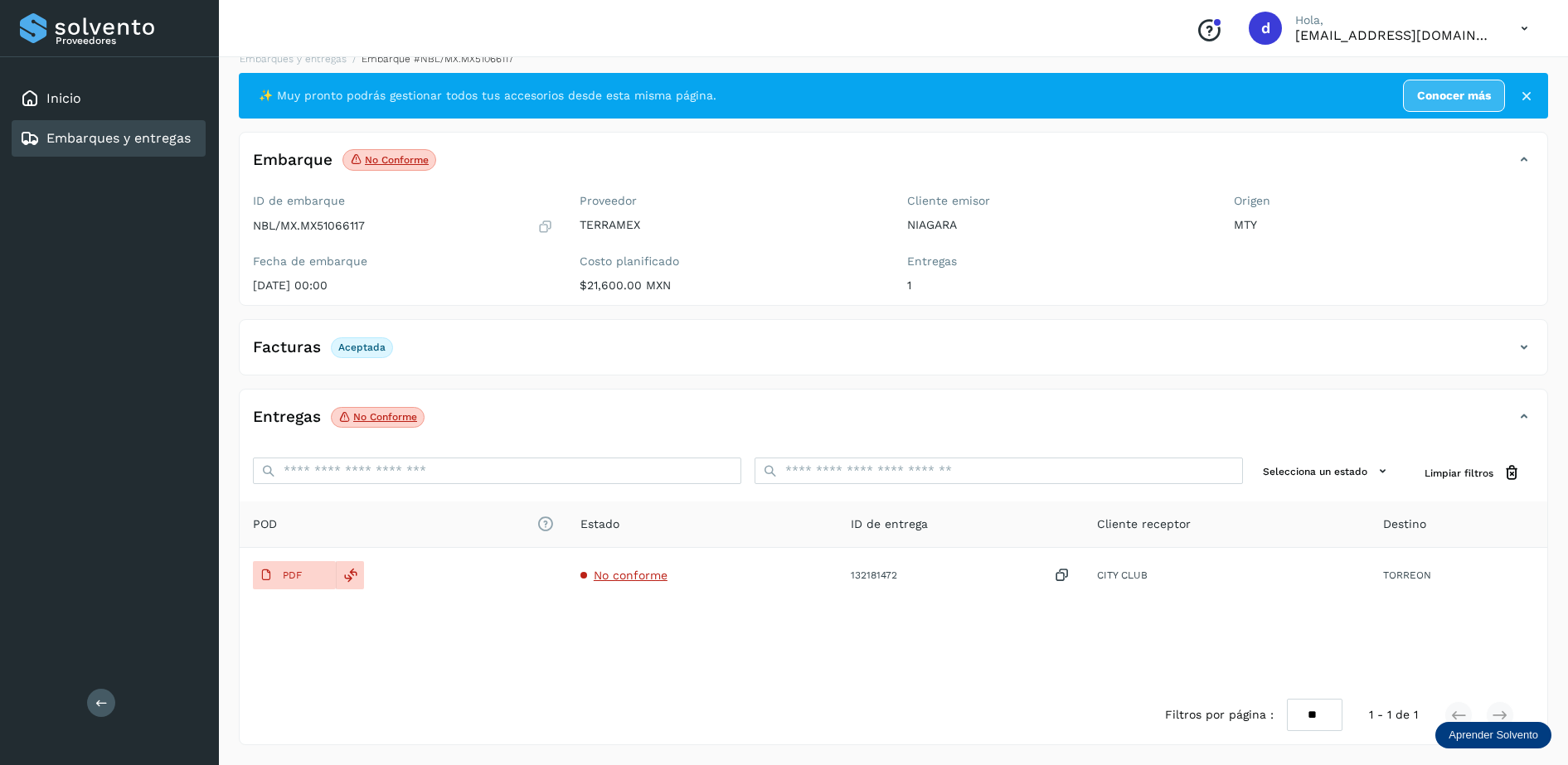 click on "No conforme" 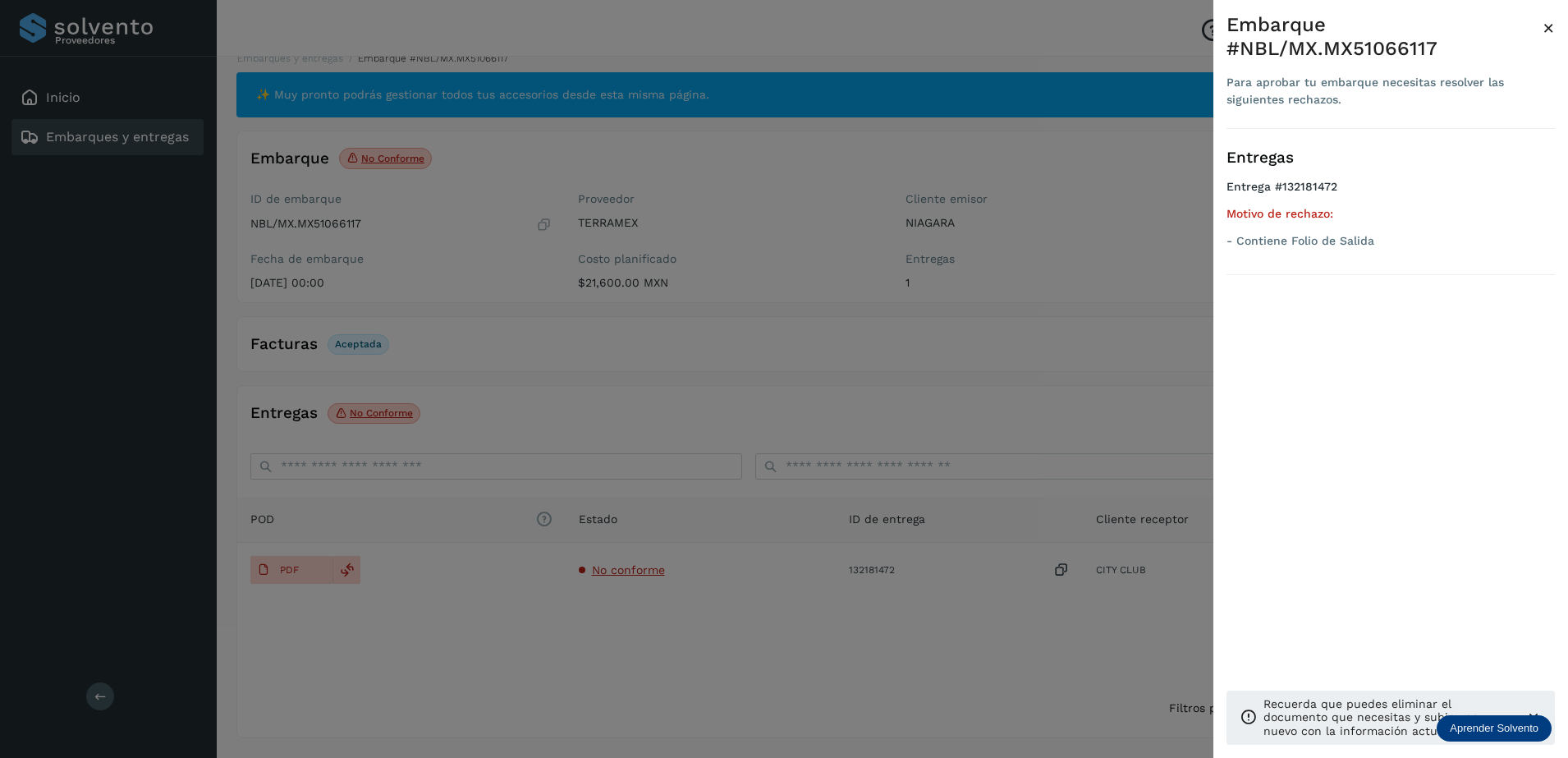 click on "Embarque #NBL/MX.MX51066117 Para aprobar tu embarque necesitas resolver las siguientes rechazos. × Entregas Entrega #132181472 Motivo de rechazo: - Contiene Folio de Salida Recuerda que puedes eliminar el documento que necesitas y subir uno nuevo con la información actualizada." at bounding box center [1391, 392] 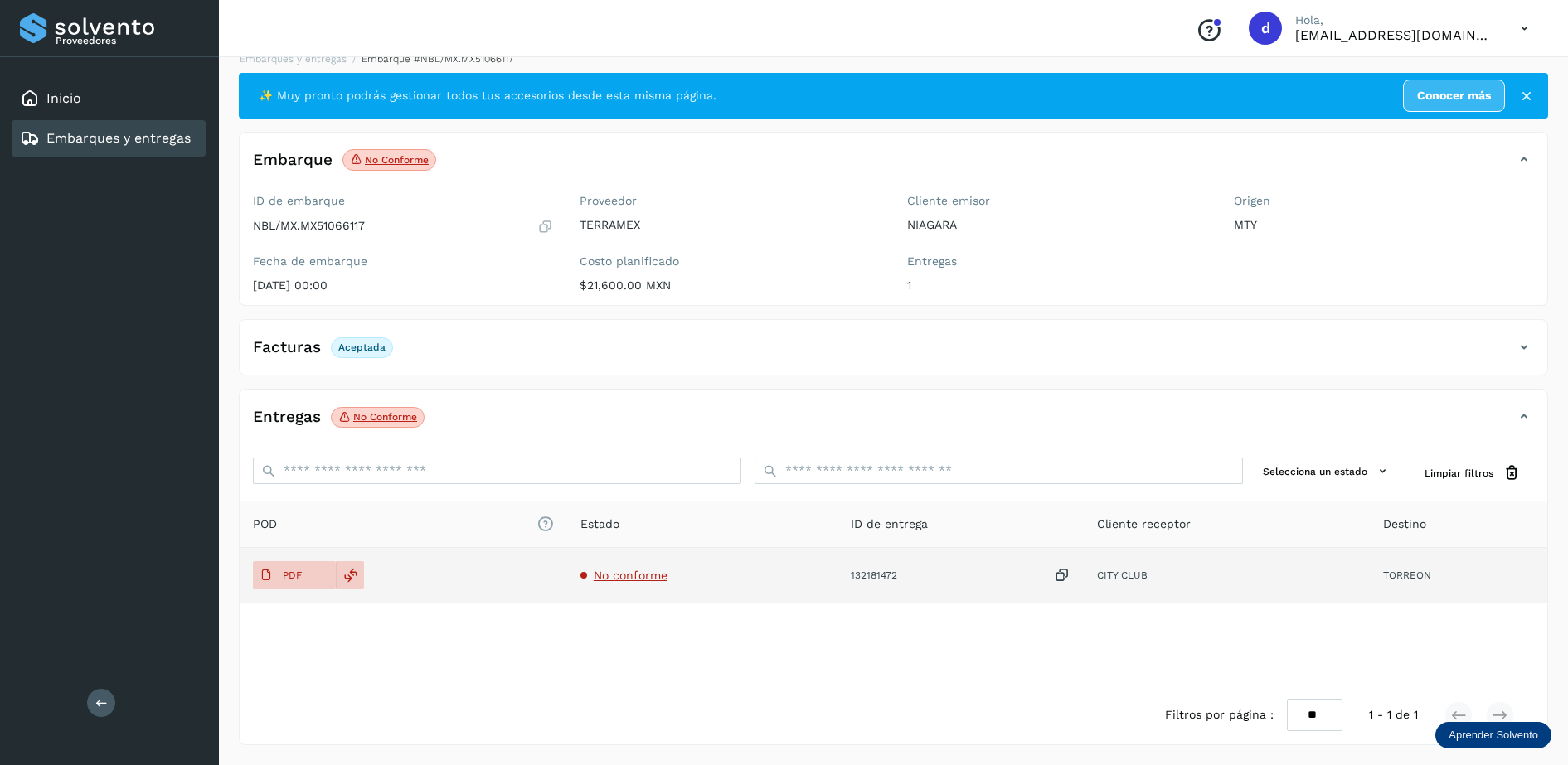click at bounding box center [1062, 575] 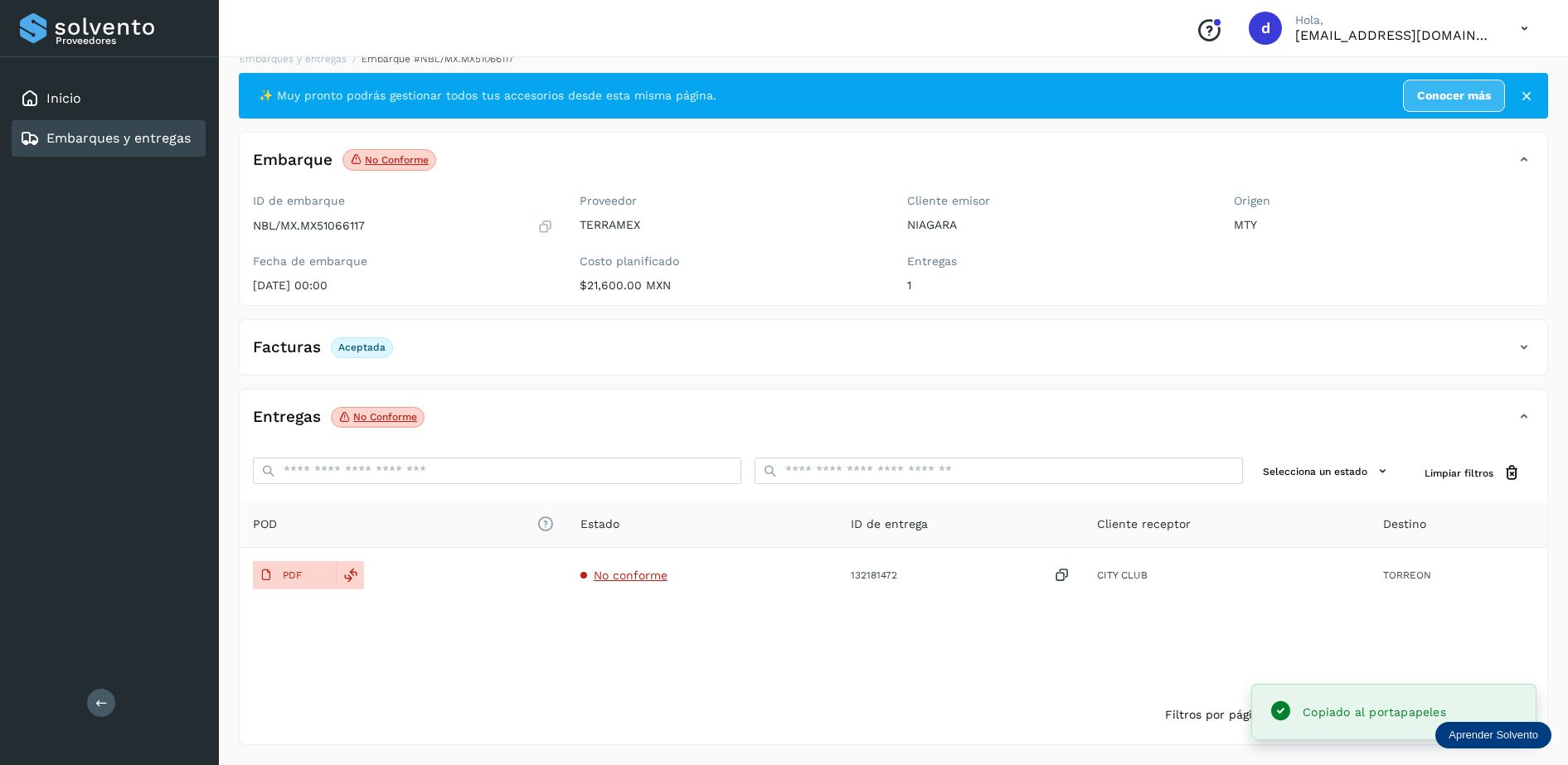 click on "POD
El tamaño máximo de archivo es de 20 Mb.
Estado ID de entrega Cliente receptor Destino PDF No conforme 132181472  CITY CLUB TORREON" 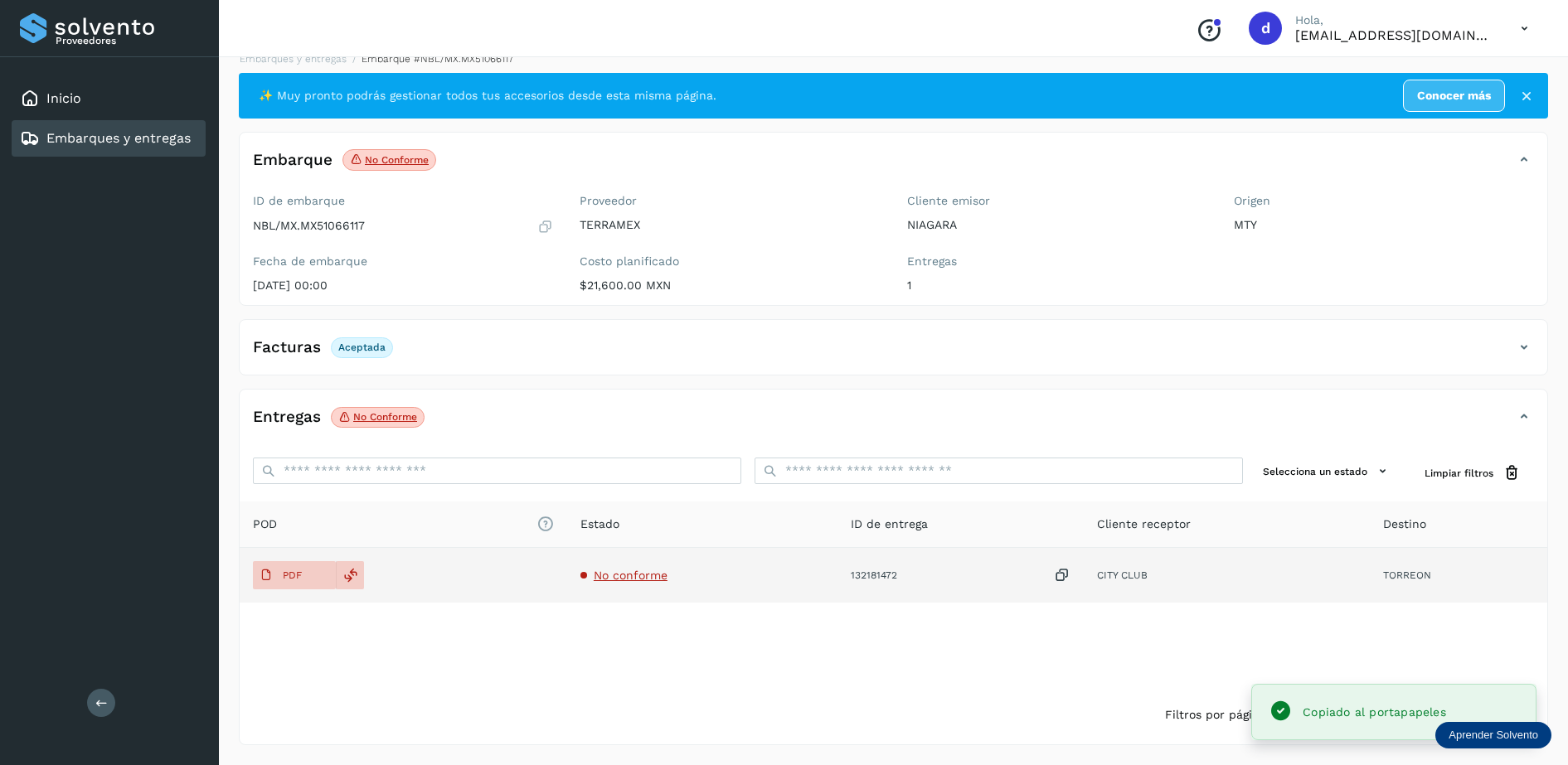 drag, startPoint x: 578, startPoint y: 581, endPoint x: 415, endPoint y: 554, distance: 165.22106 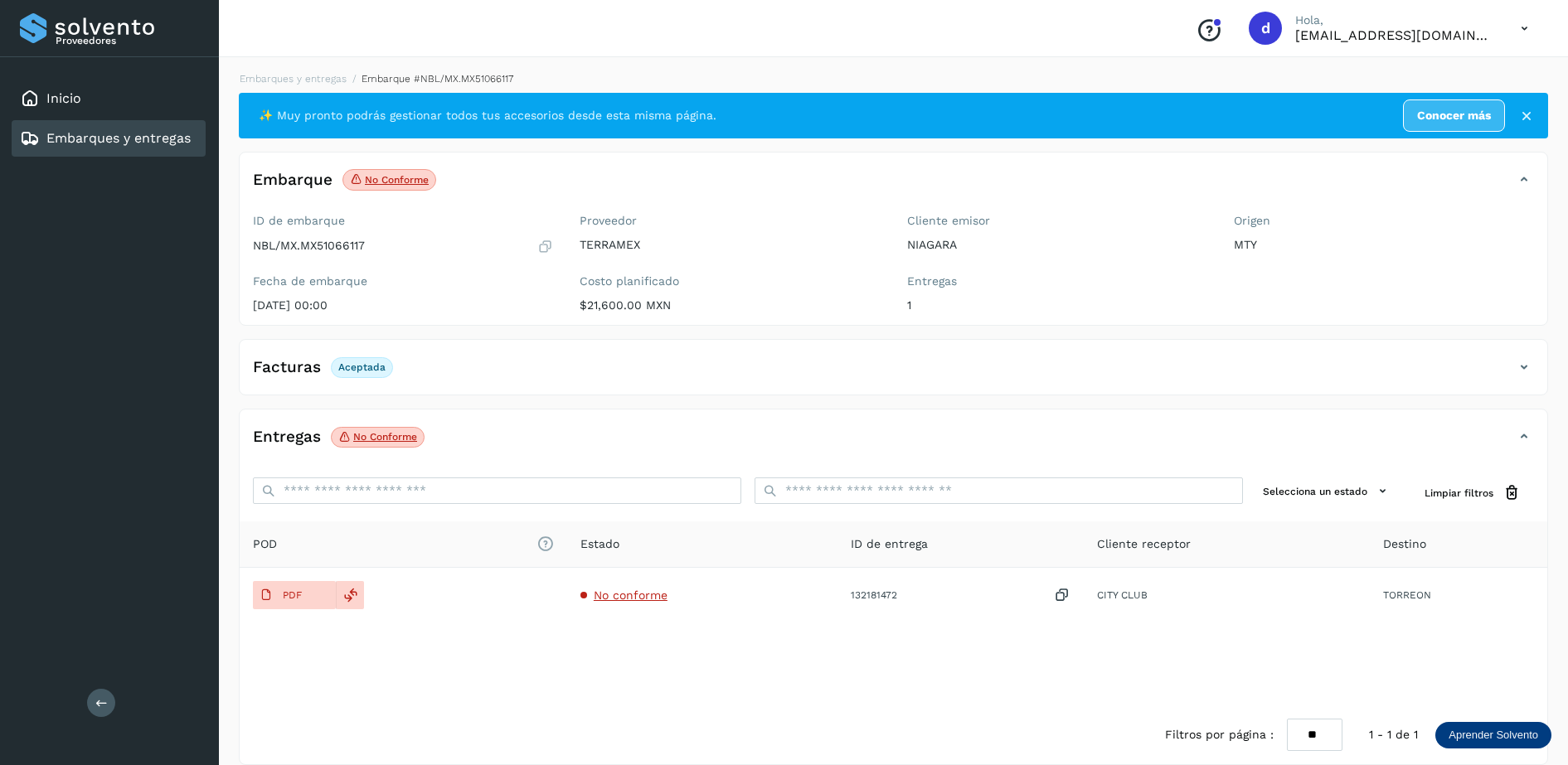 scroll, scrollTop: 20, scrollLeft: 0, axis: vertical 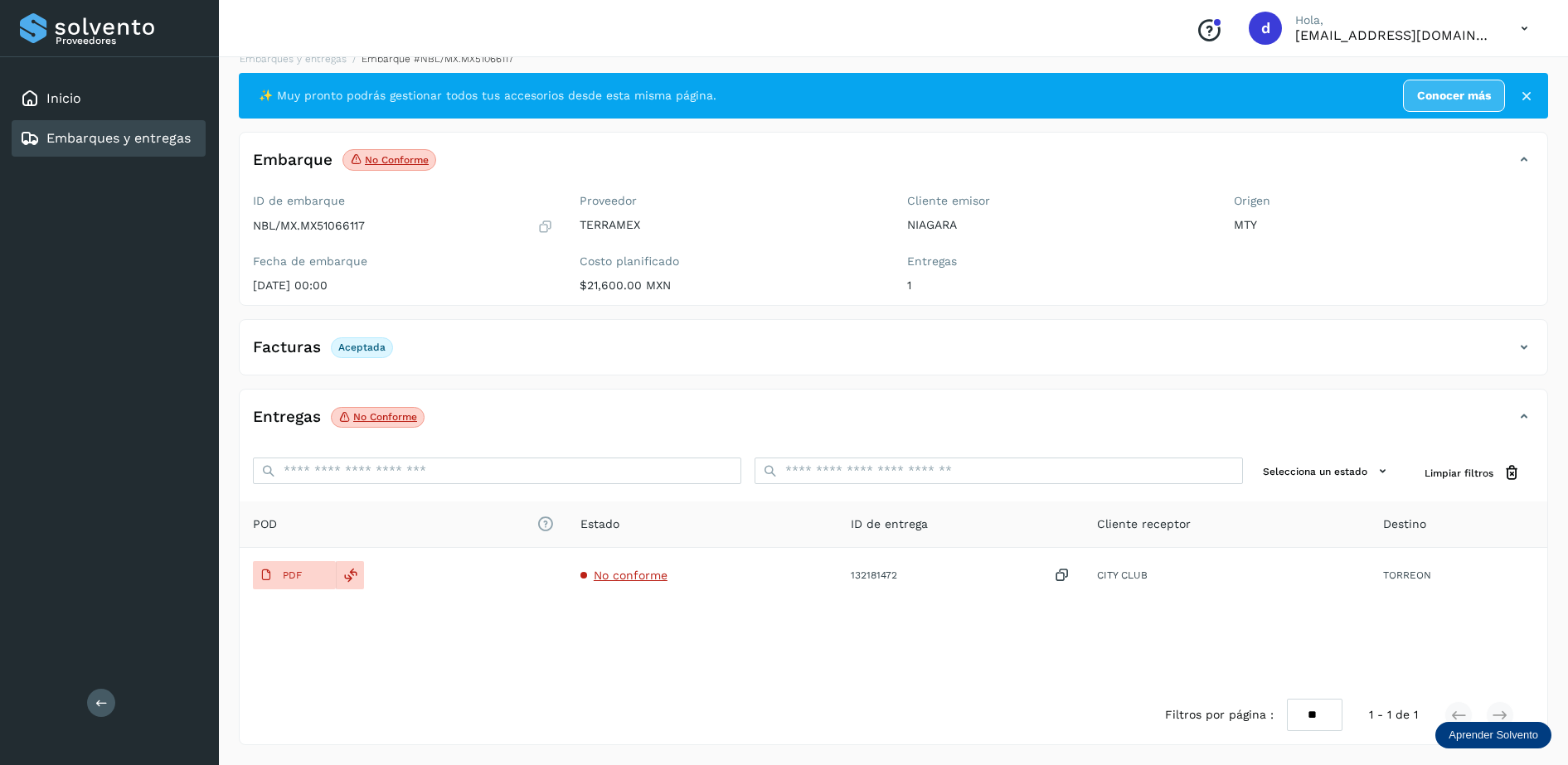 drag, startPoint x: 305, startPoint y: 578, endPoint x: 350, endPoint y: 630, distance: 68.7677 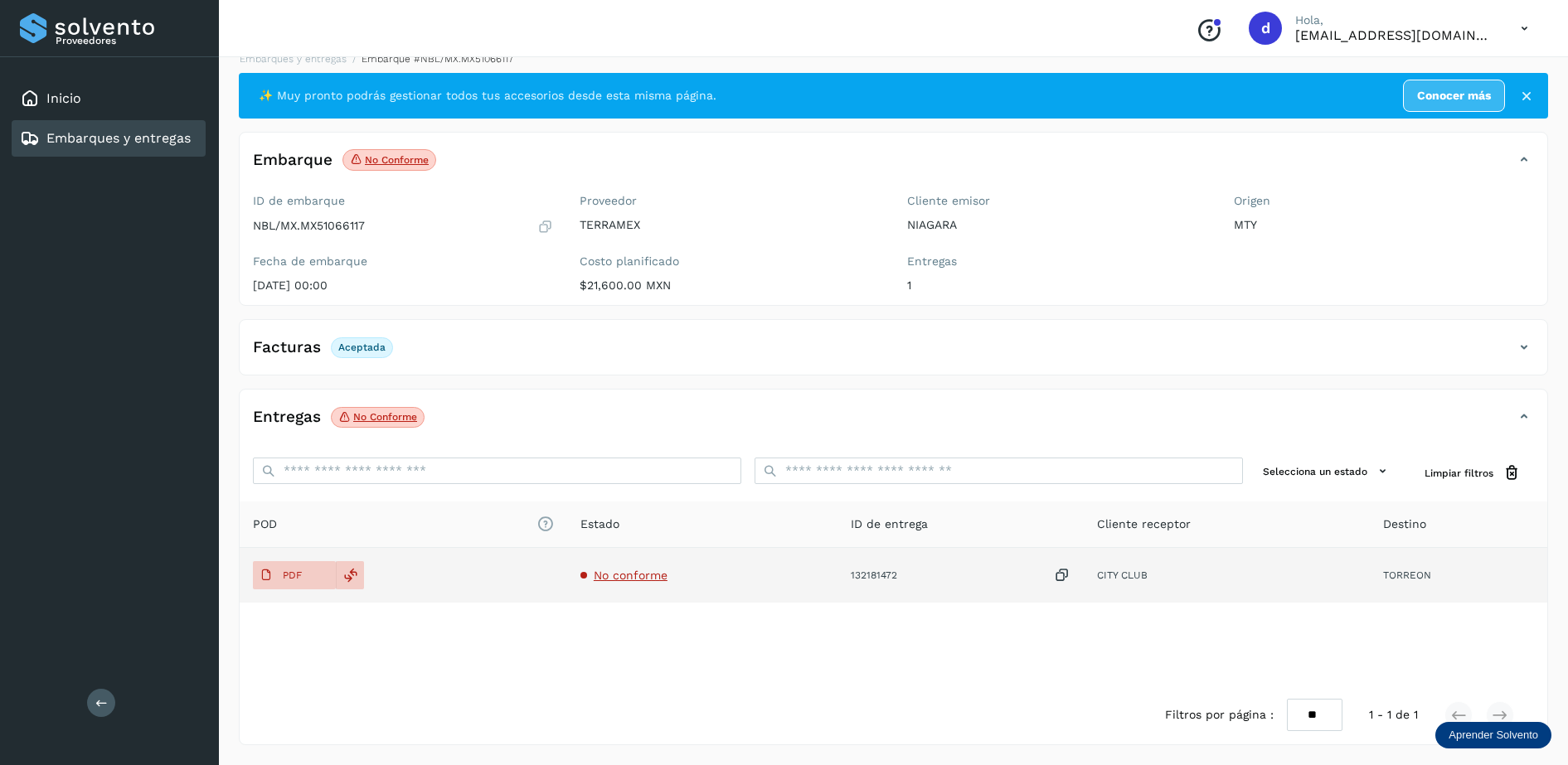 click on "TORREON" 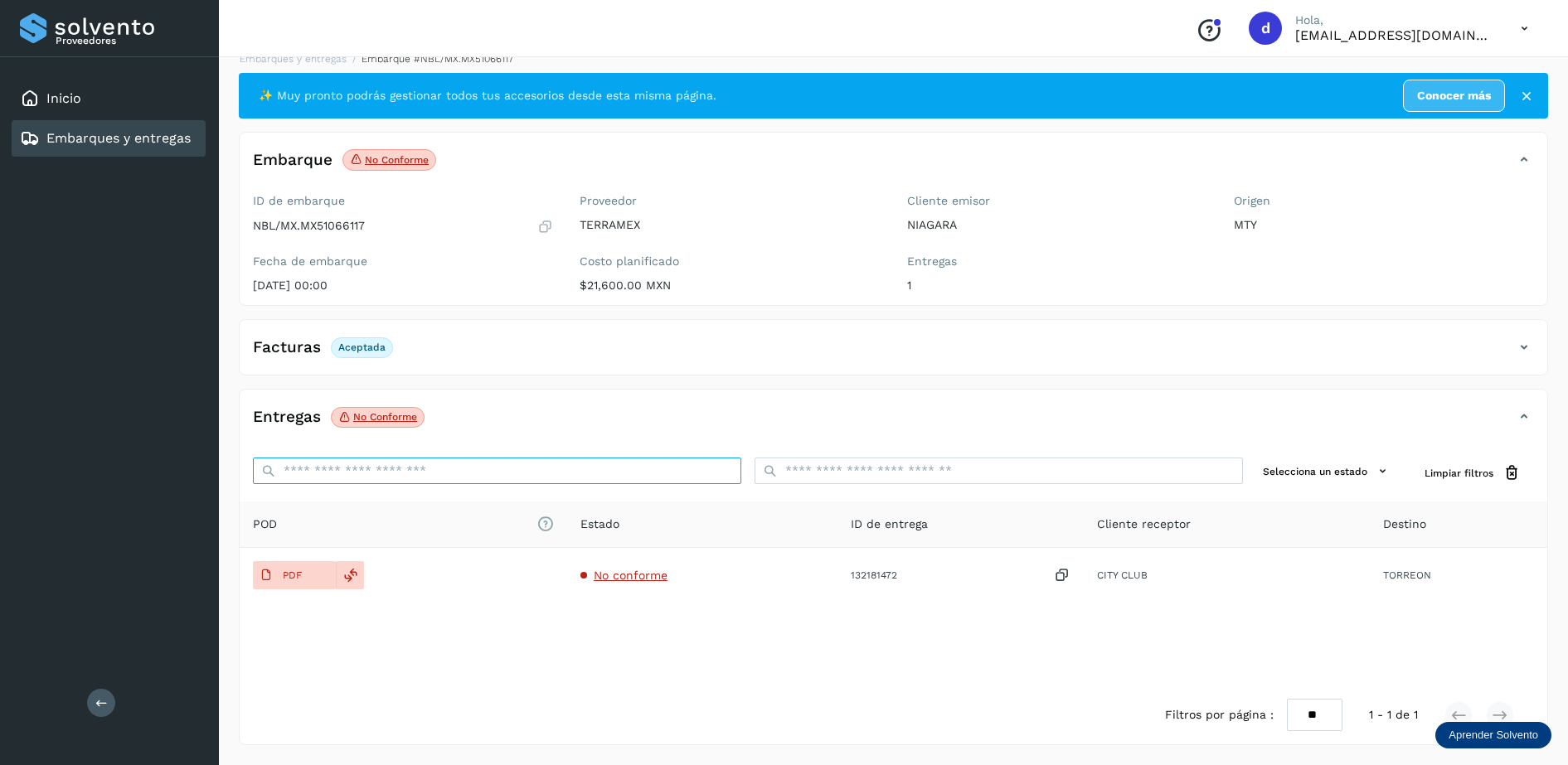 click on "ID de embarque" at bounding box center (497, 471) 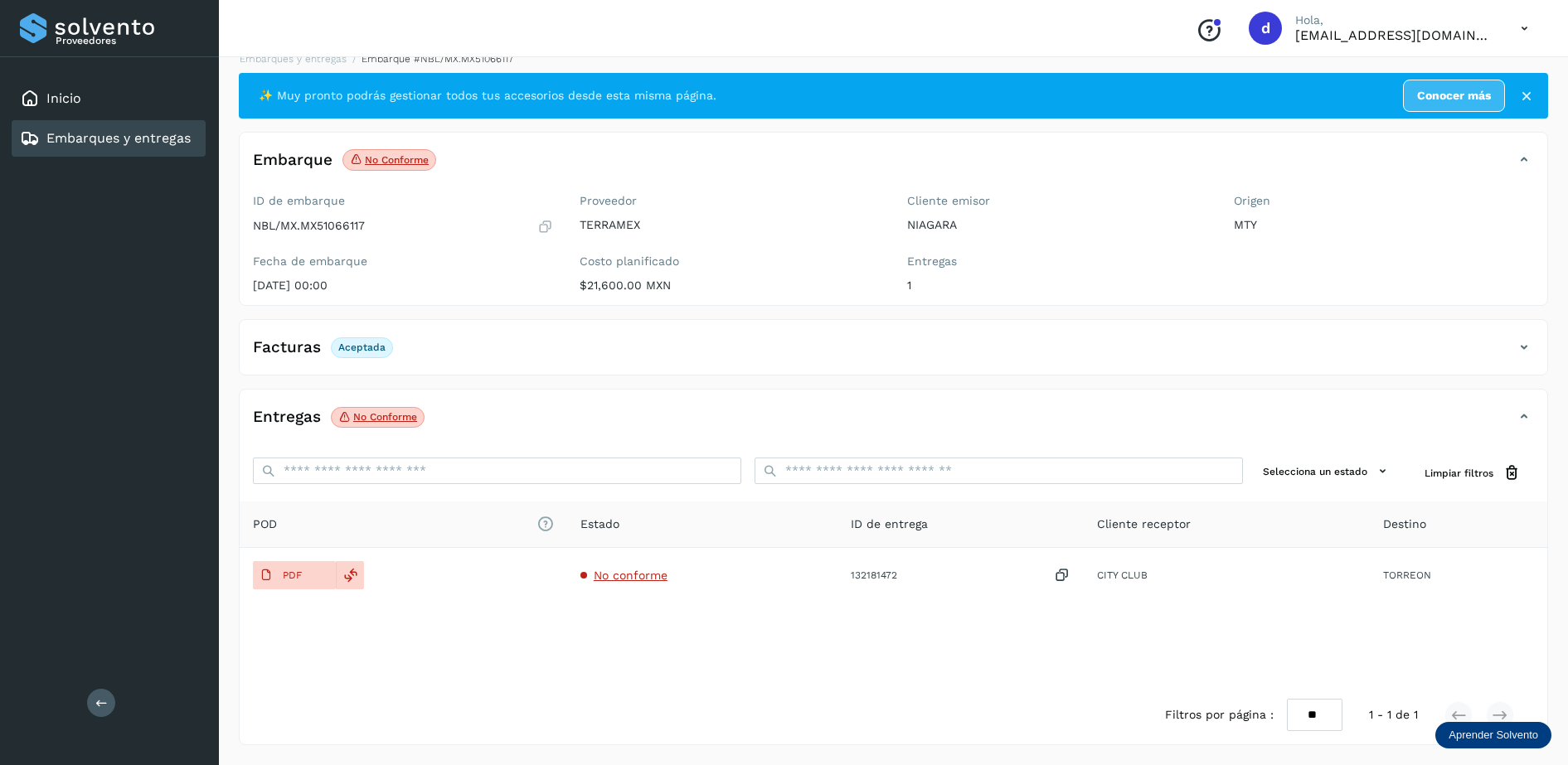drag, startPoint x: 1397, startPoint y: 579, endPoint x: 933, endPoint y: 453, distance: 480.803 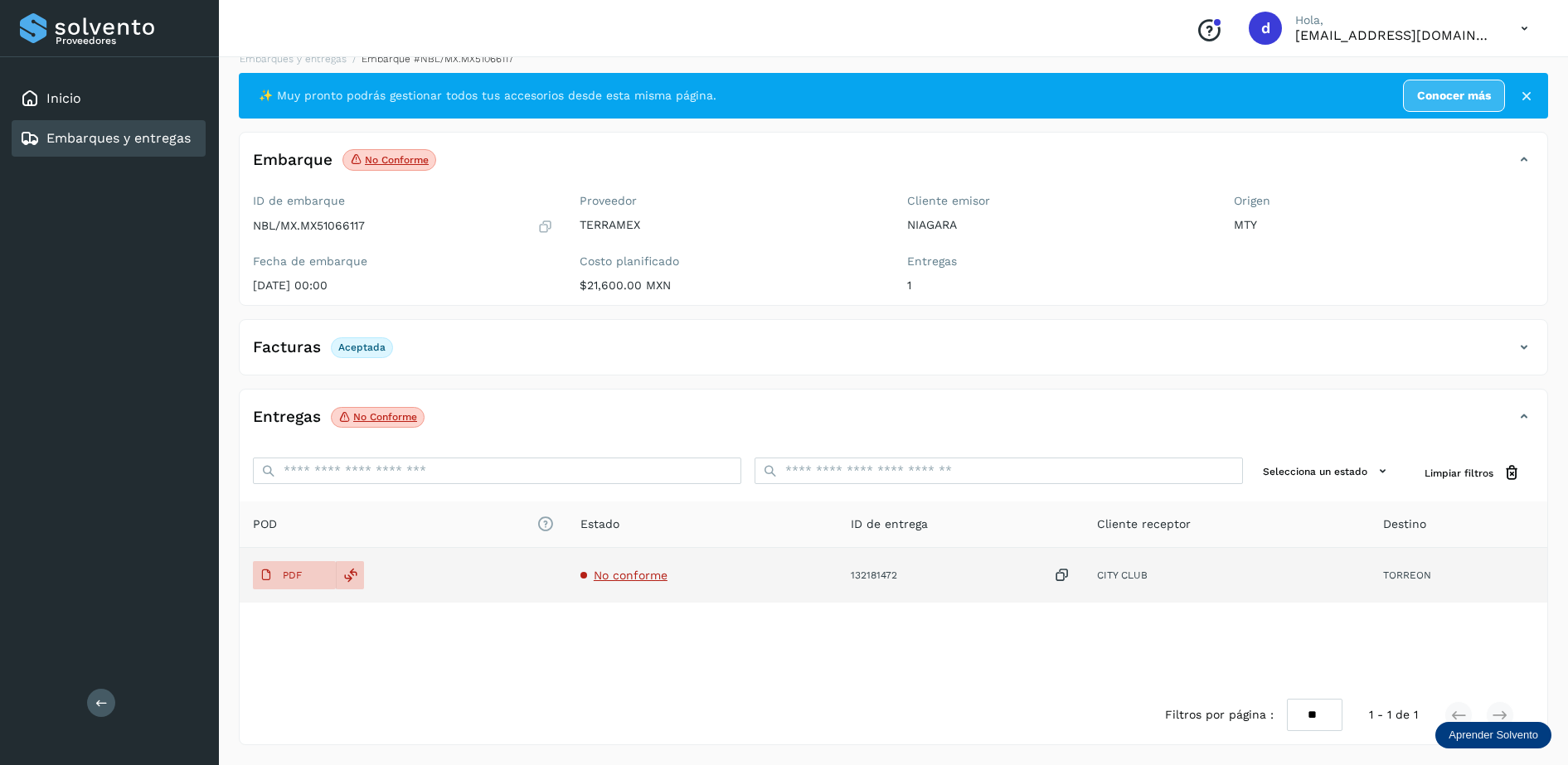 click on "No conforme" at bounding box center (630, 575) 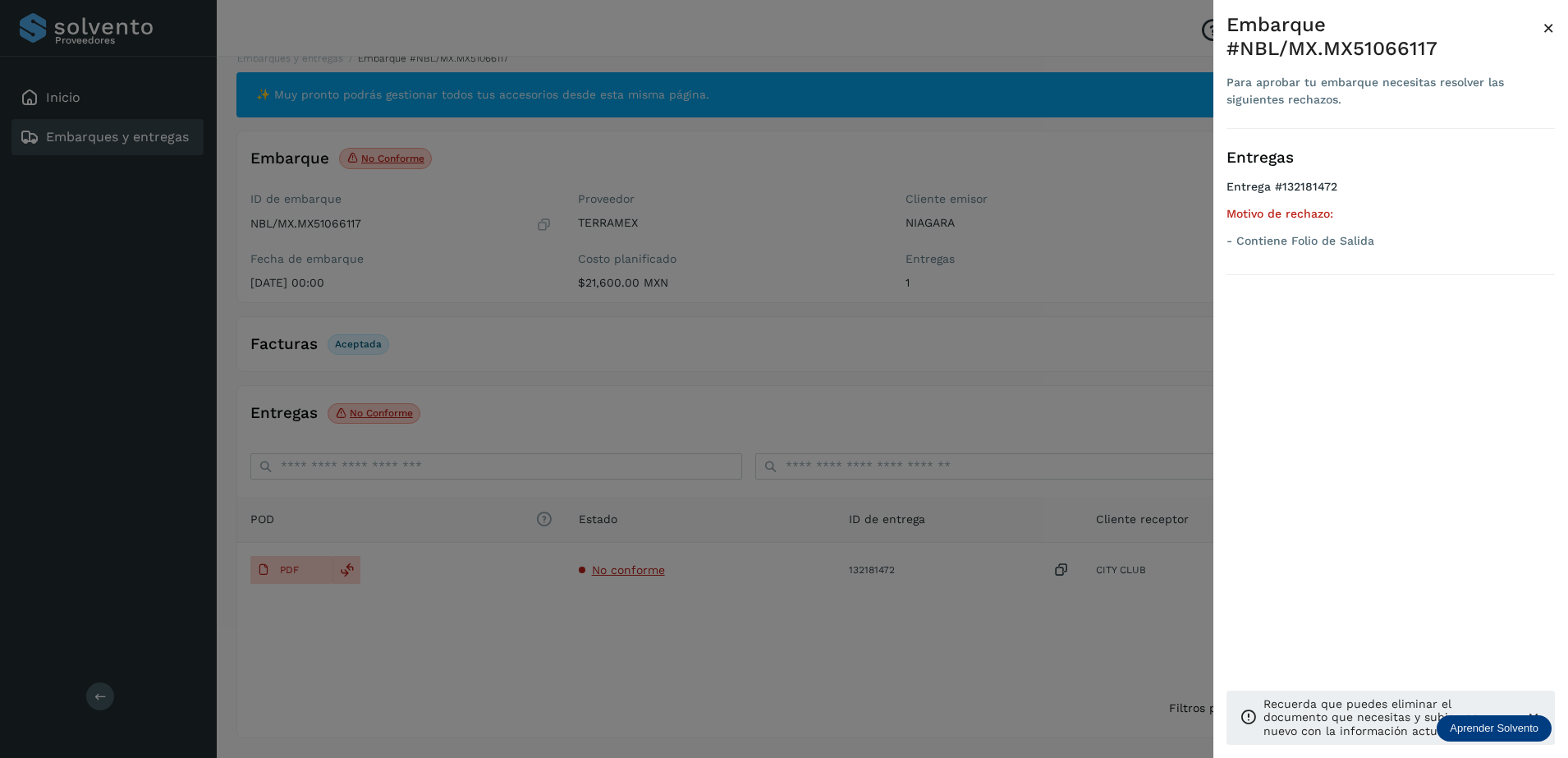 drag, startPoint x: 1315, startPoint y: 214, endPoint x: 1352, endPoint y: 156, distance: 68.7968 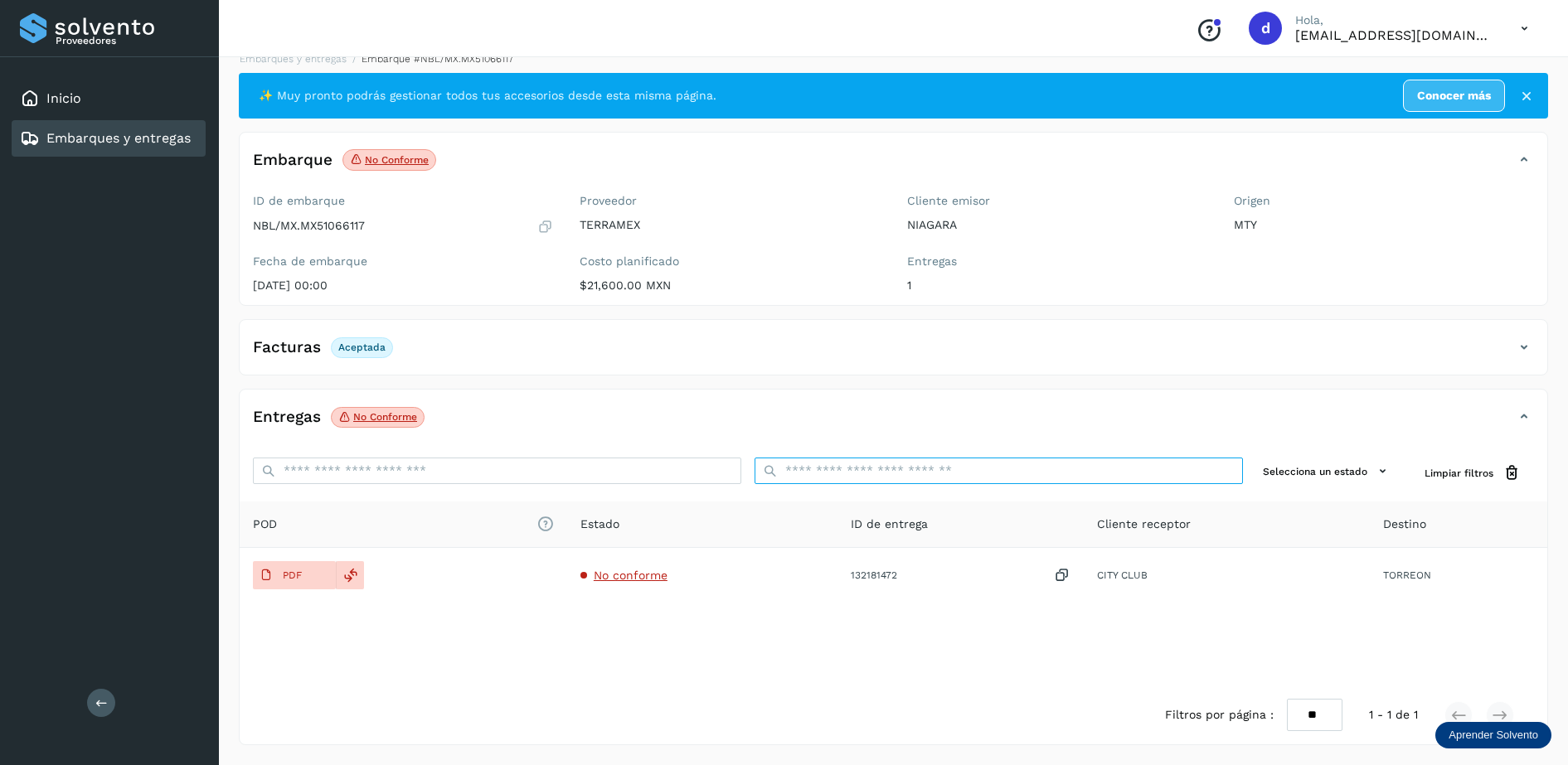 drag, startPoint x: 1315, startPoint y: 579, endPoint x: 813, endPoint y: 478, distance: 512.0596 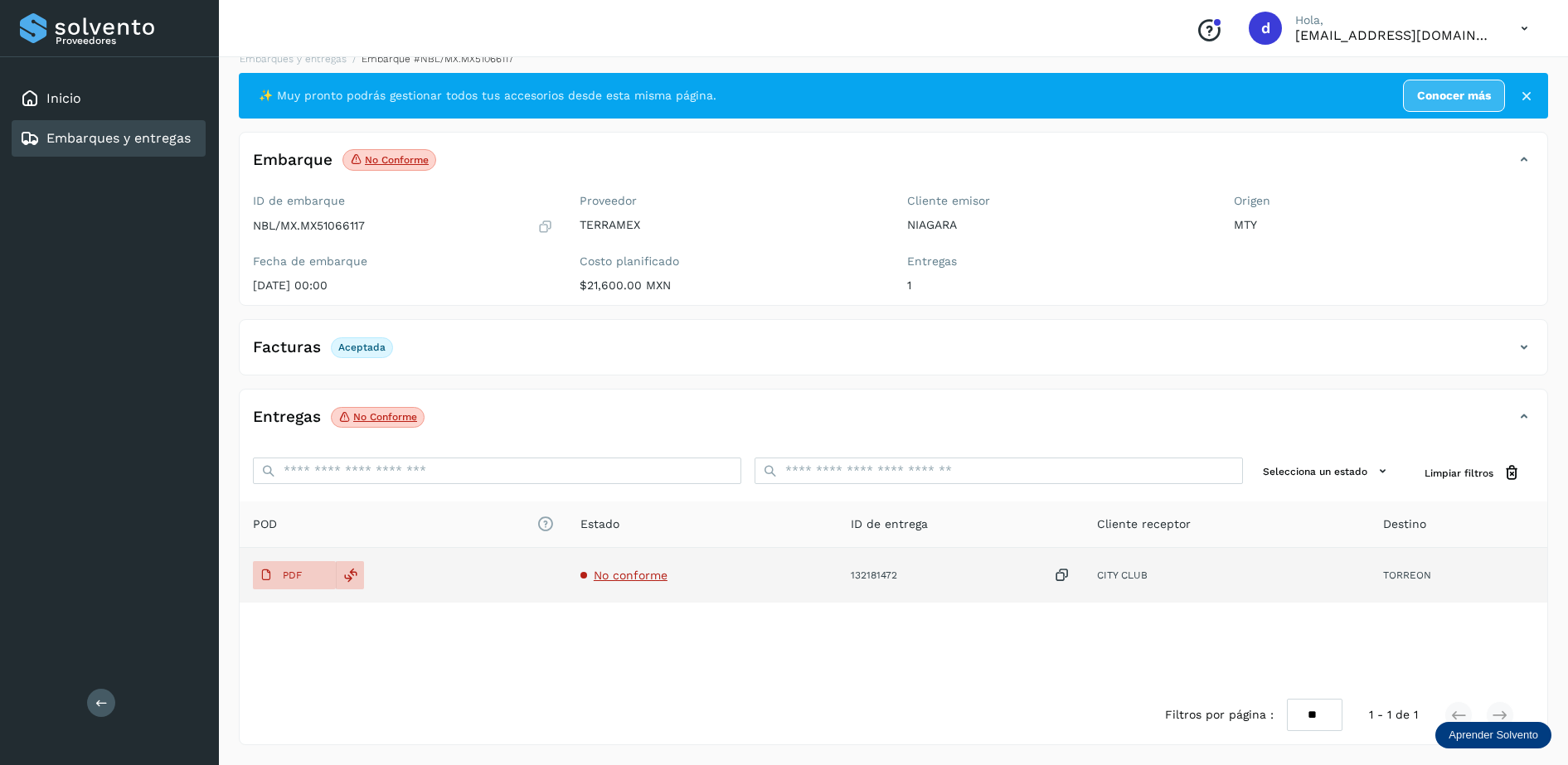 drag, startPoint x: 988, startPoint y: 576, endPoint x: 897, endPoint y: 578, distance: 91.02198 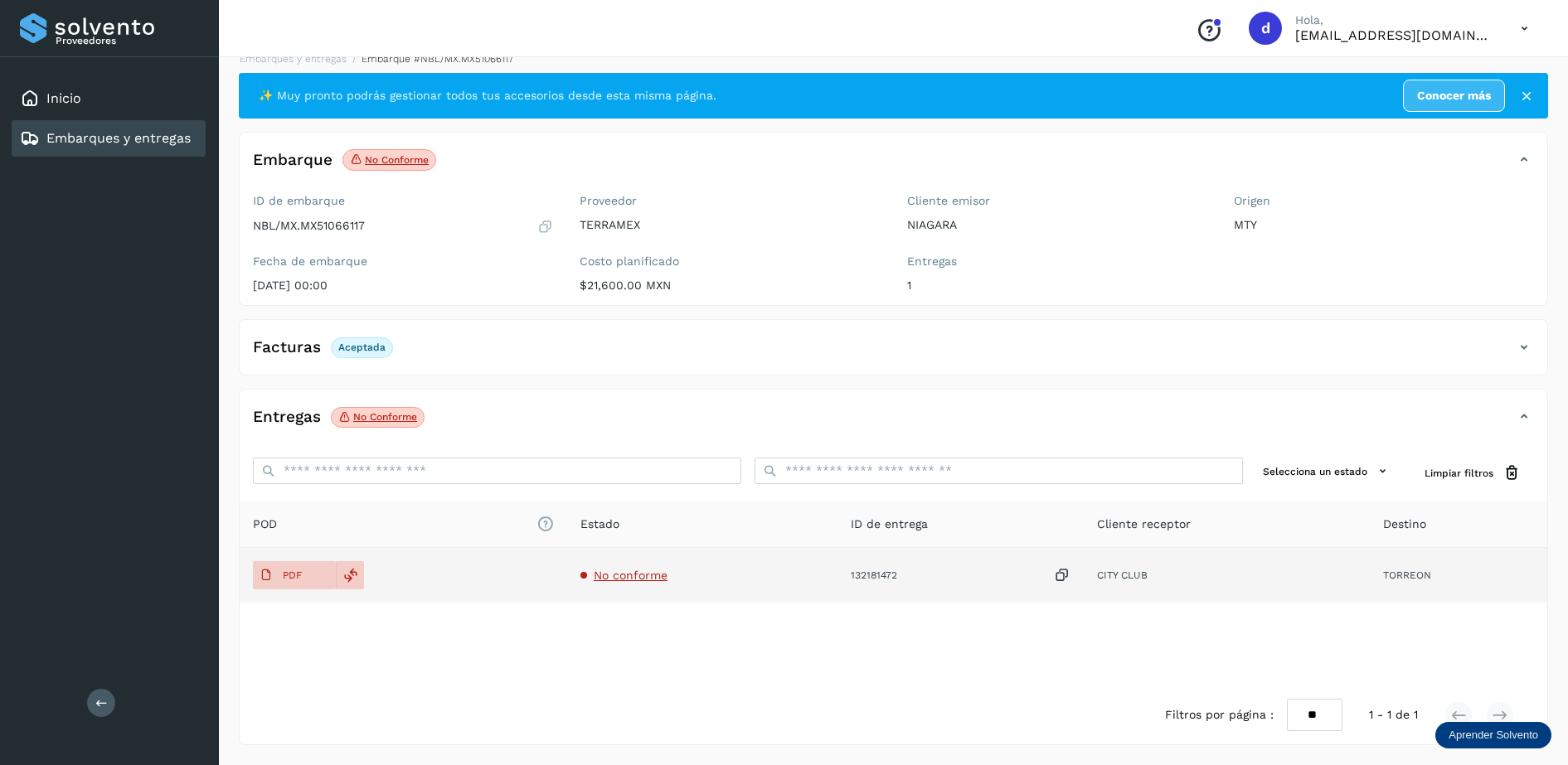 click on "No conforme" 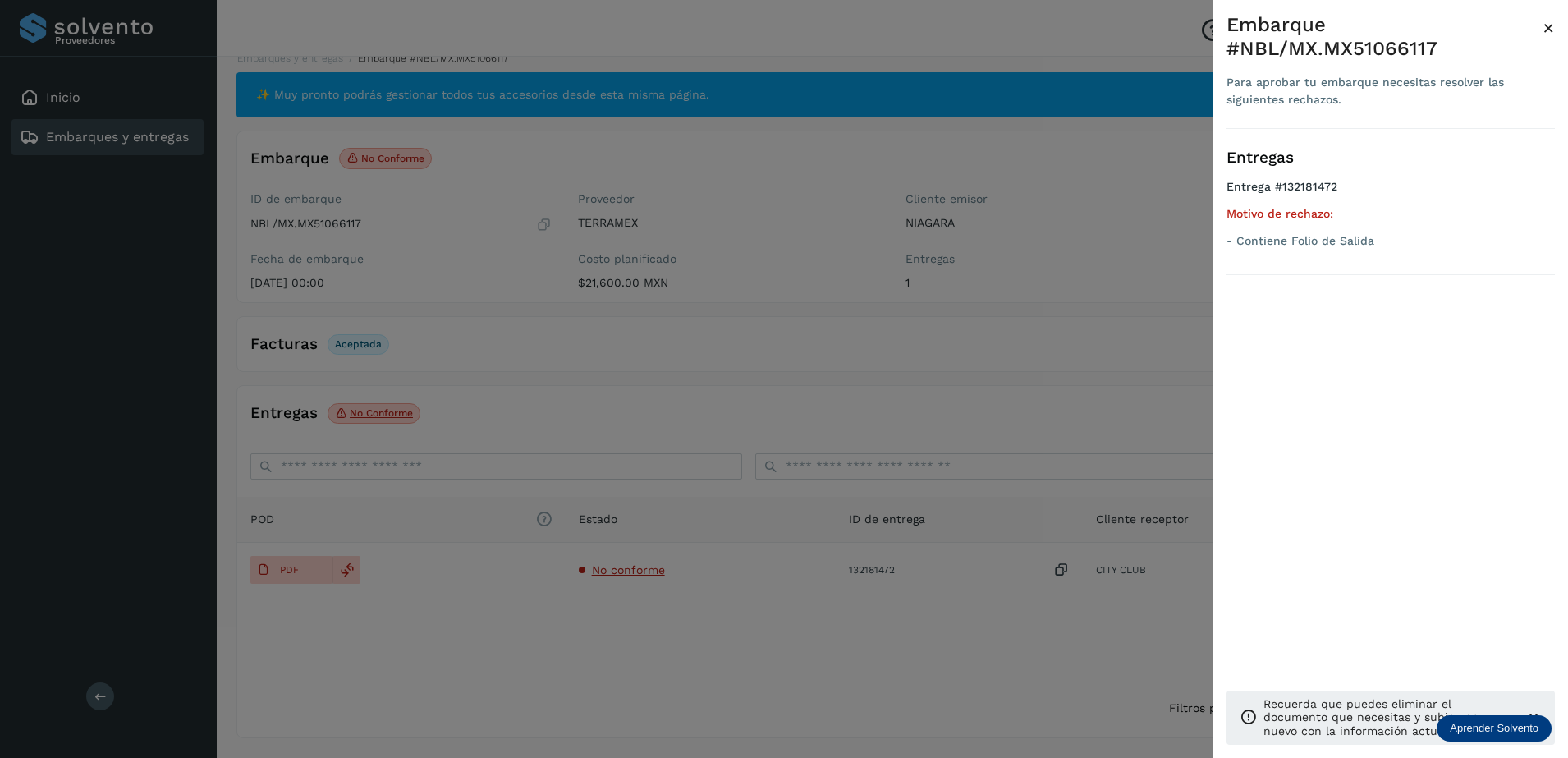 click at bounding box center [784, 379] 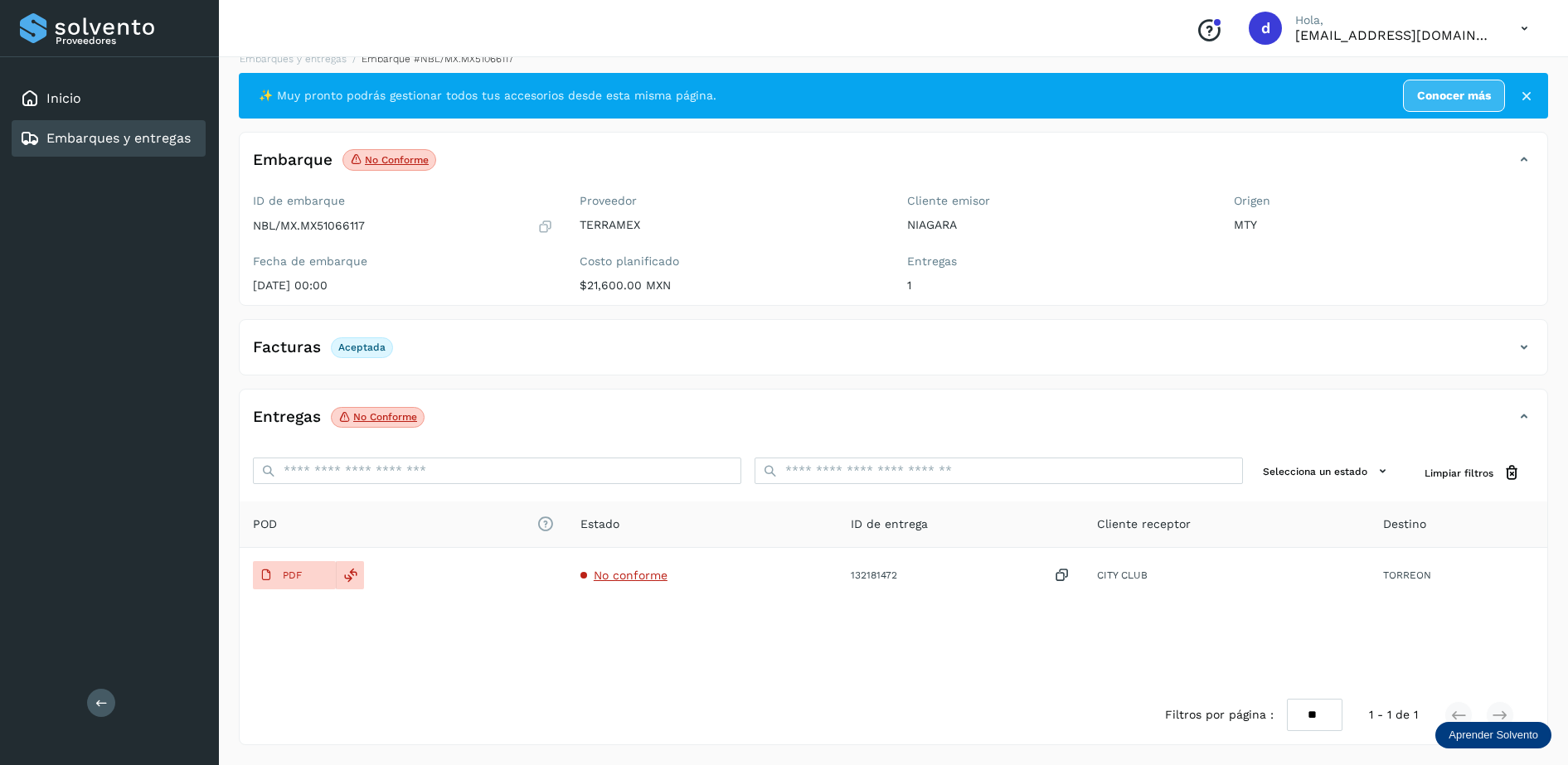 click on "Embarques y entregas" at bounding box center [119, 138] 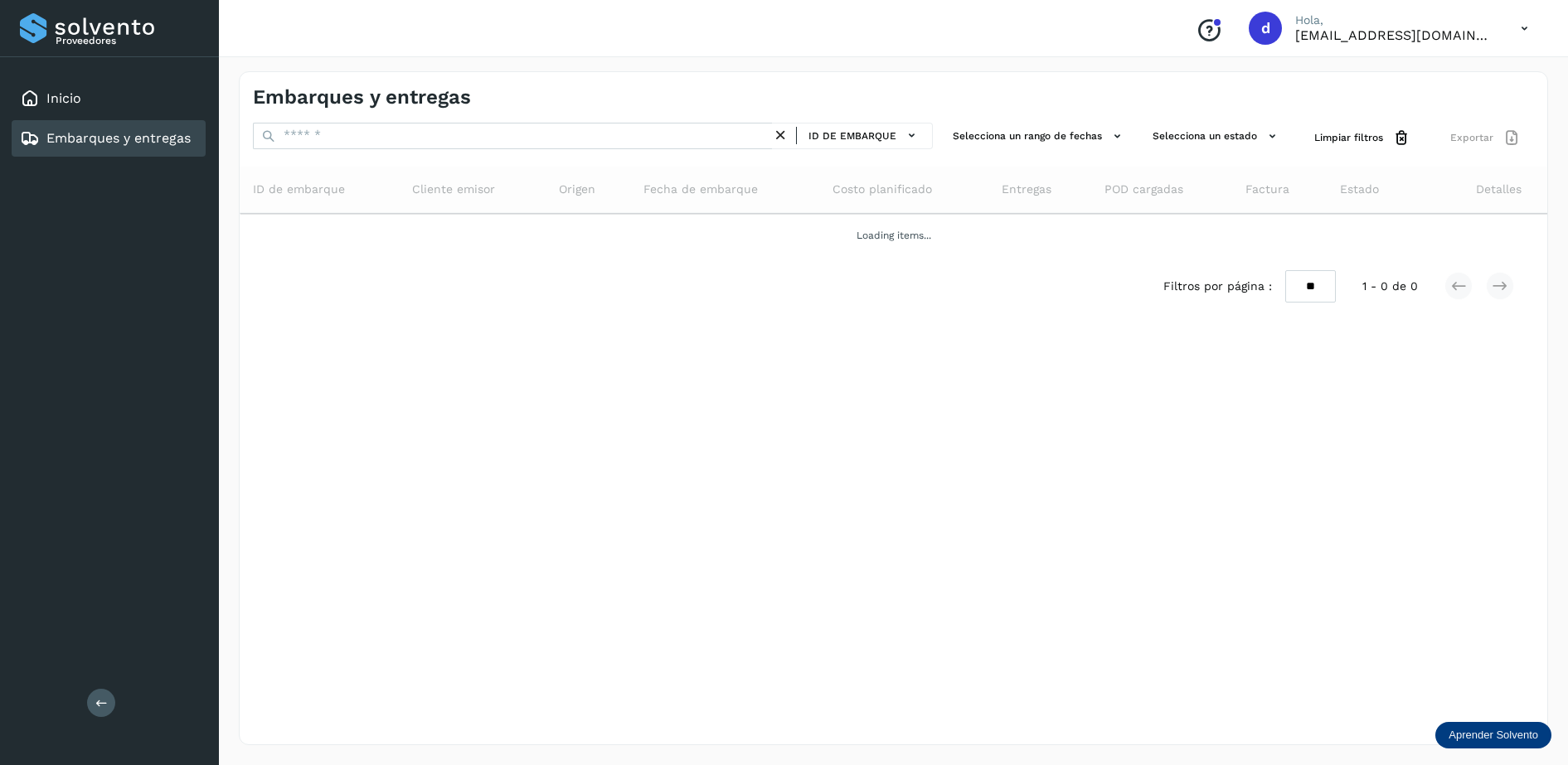 scroll, scrollTop: 0, scrollLeft: 0, axis: both 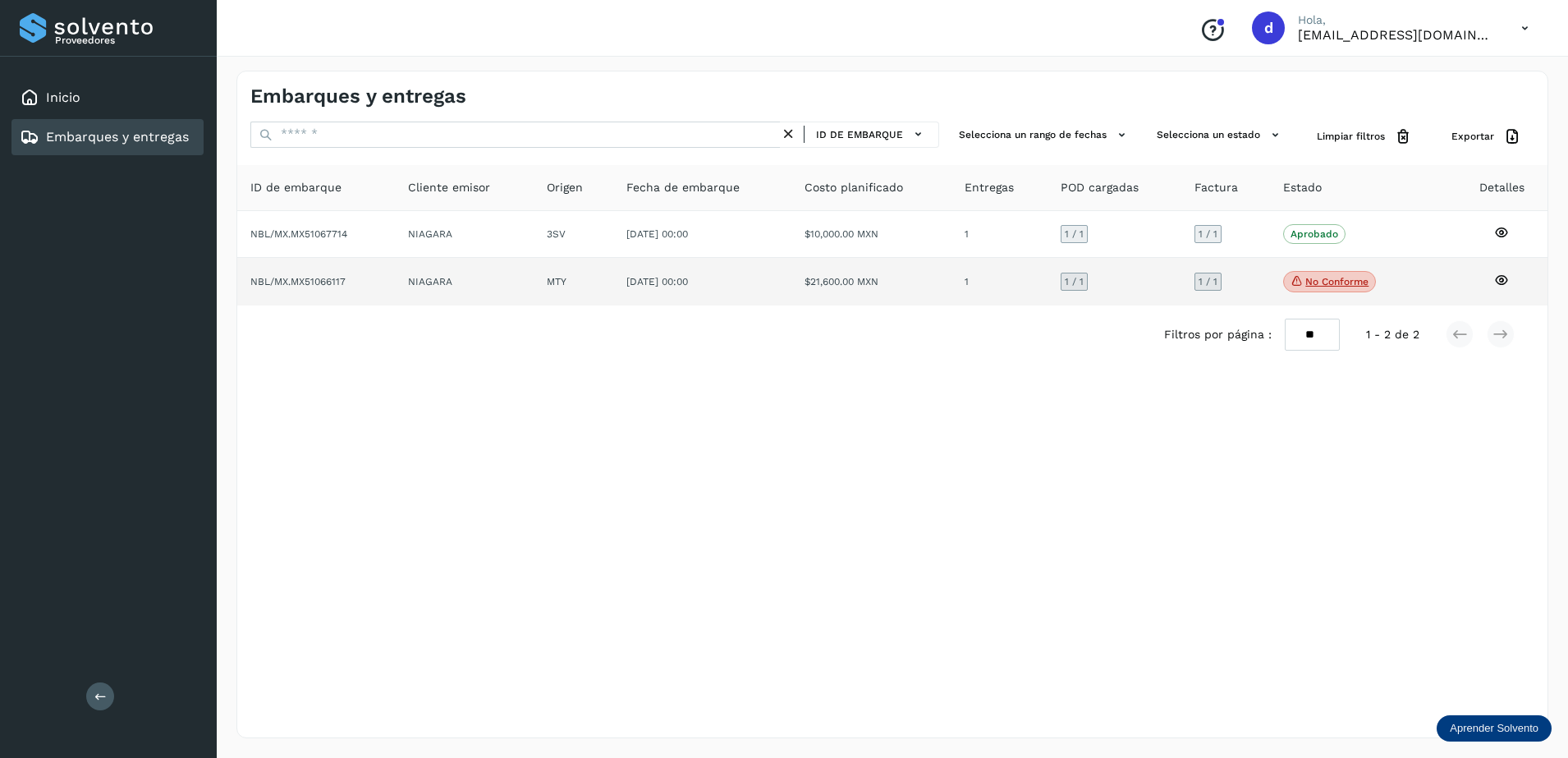 click 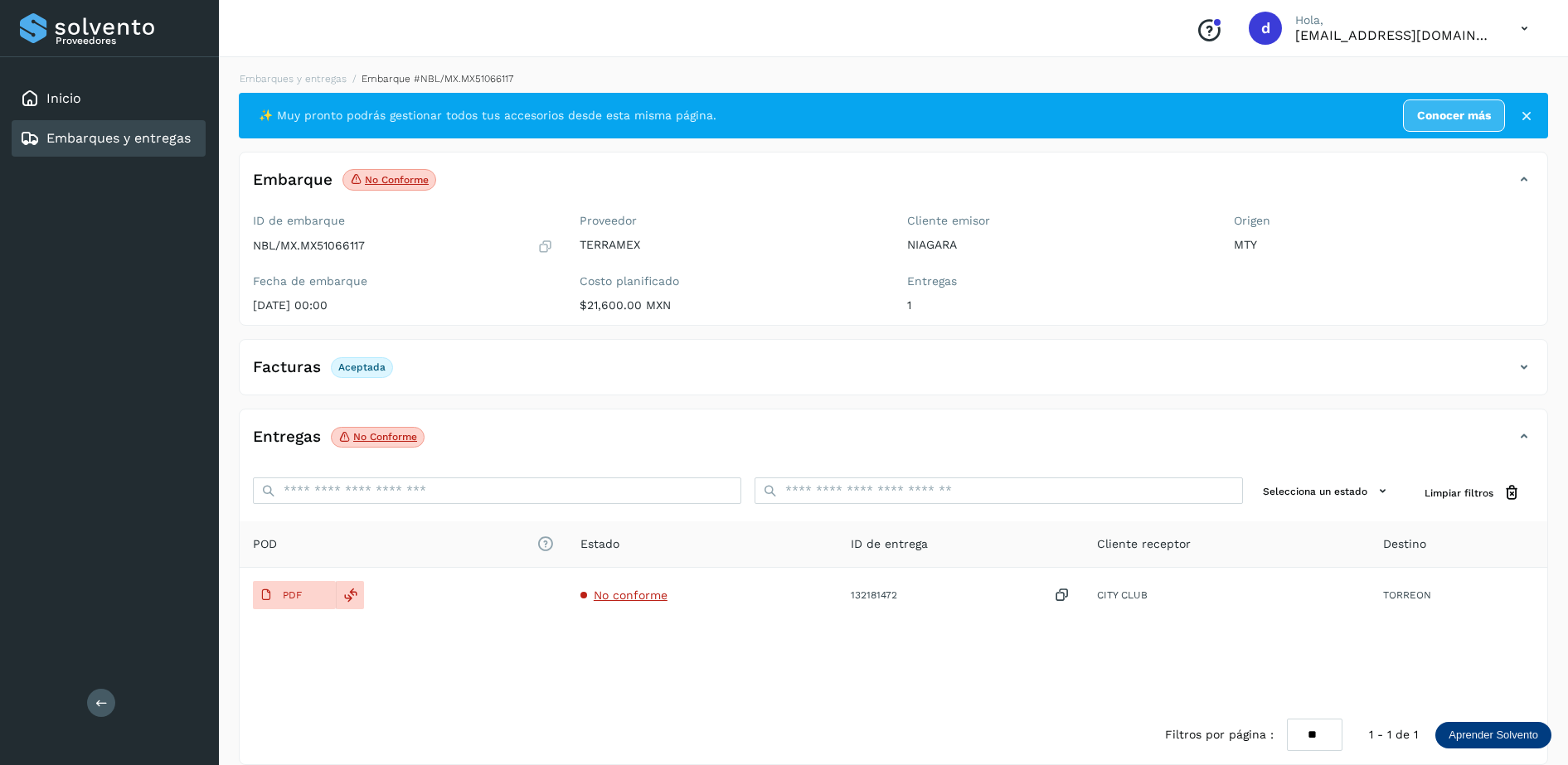 scroll, scrollTop: 20, scrollLeft: 0, axis: vertical 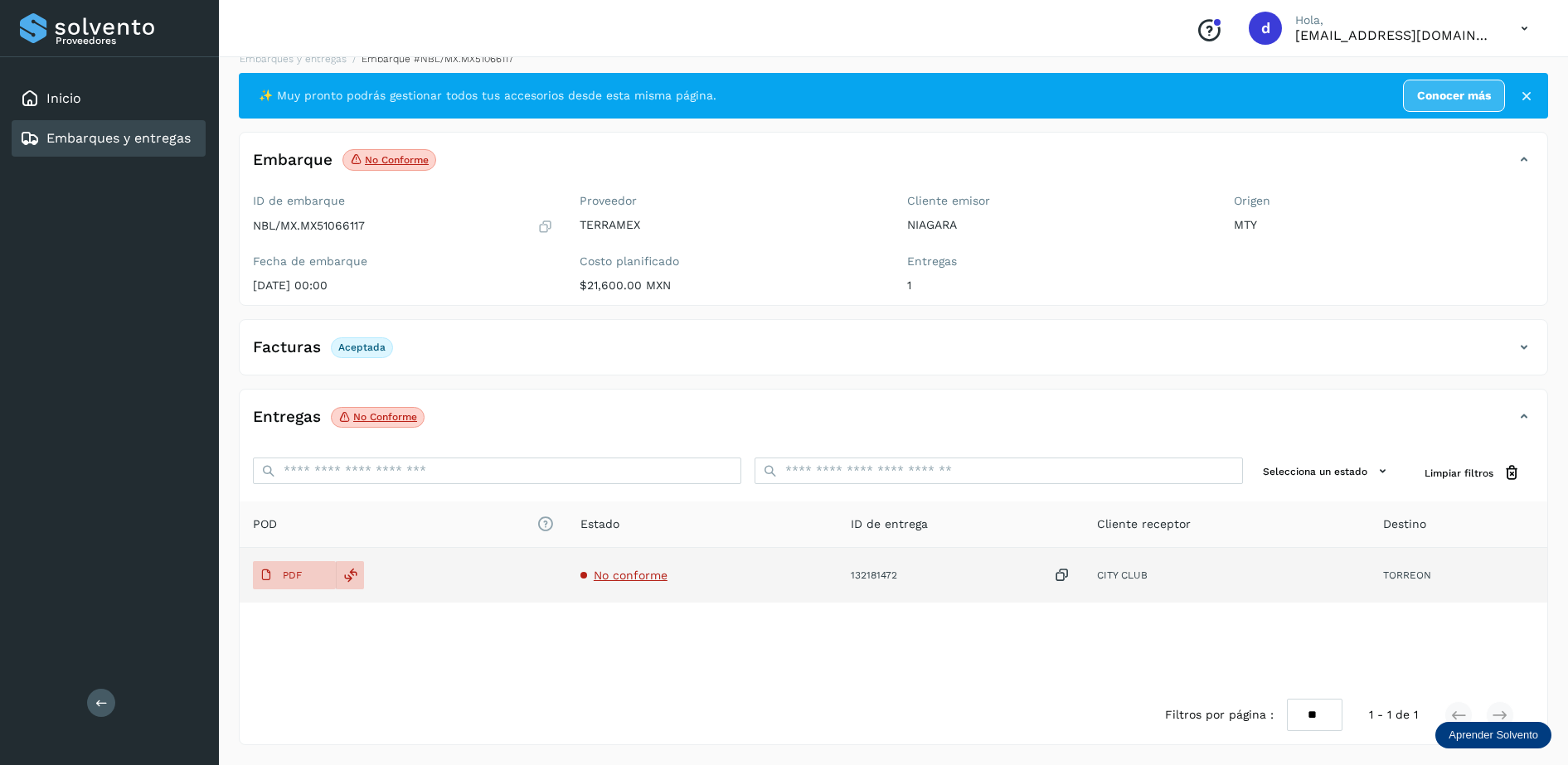 click on "132181472" 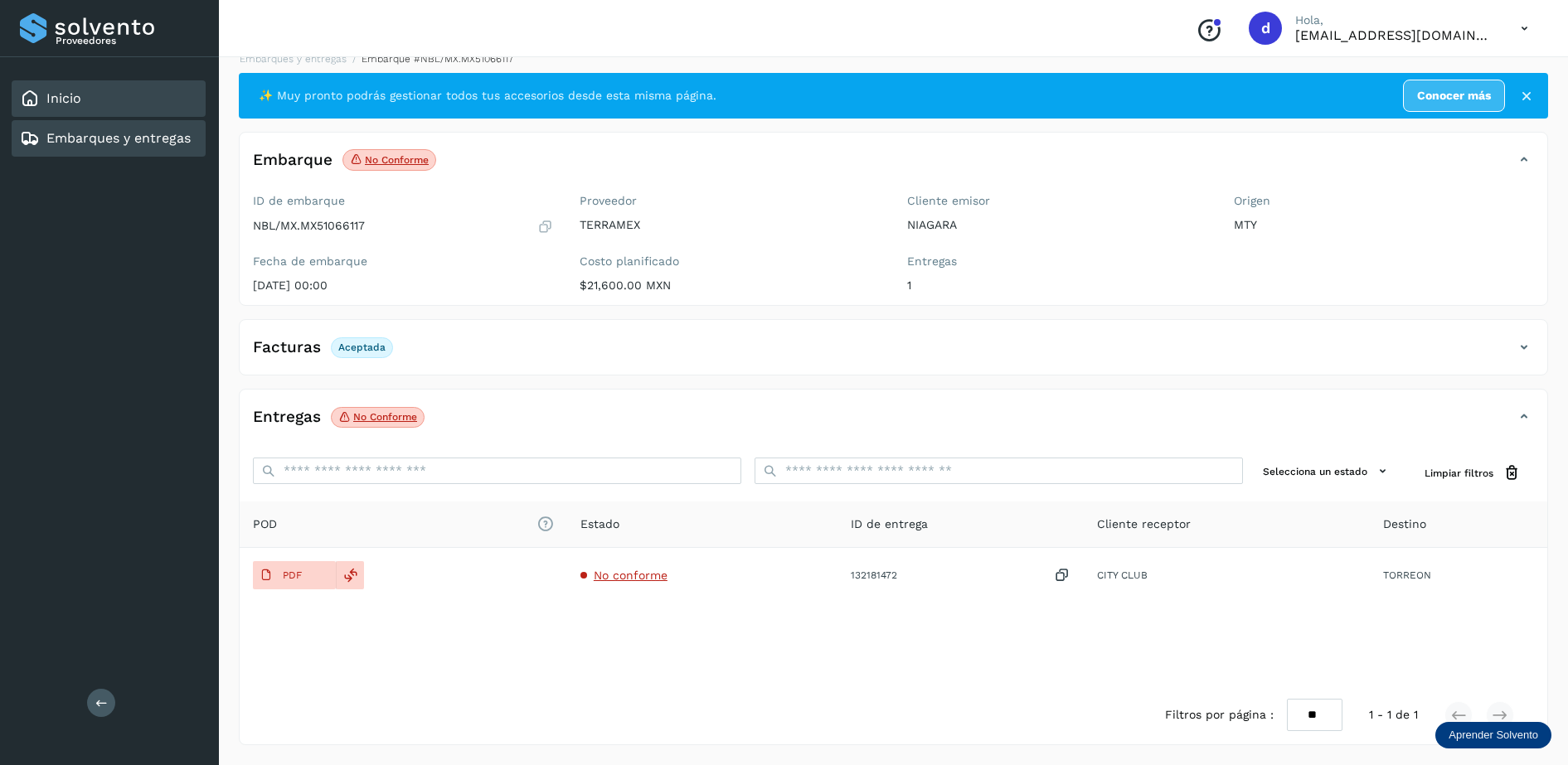 click on "Inicio" 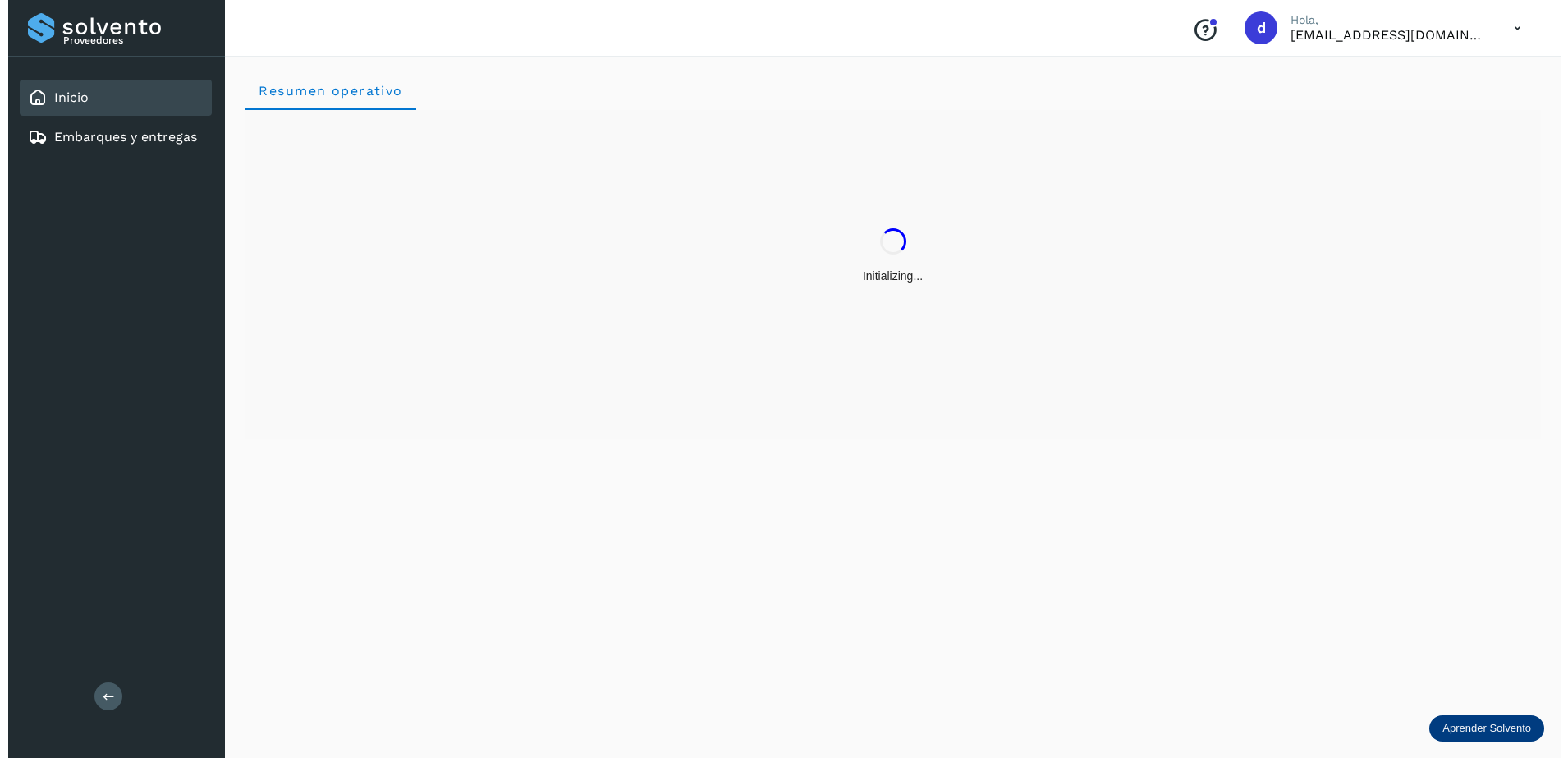 scroll, scrollTop: 0, scrollLeft: 0, axis: both 